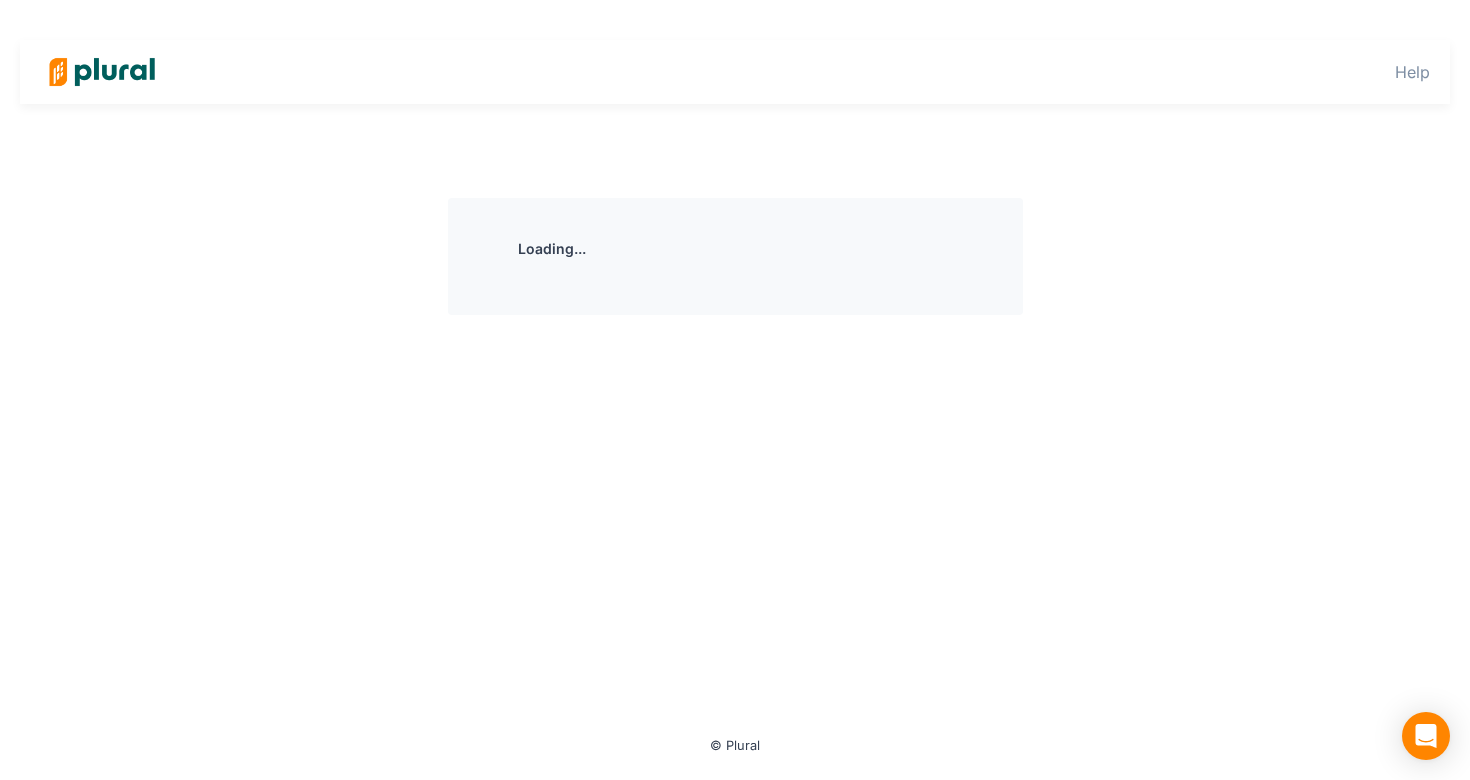 scroll, scrollTop: 0, scrollLeft: 0, axis: both 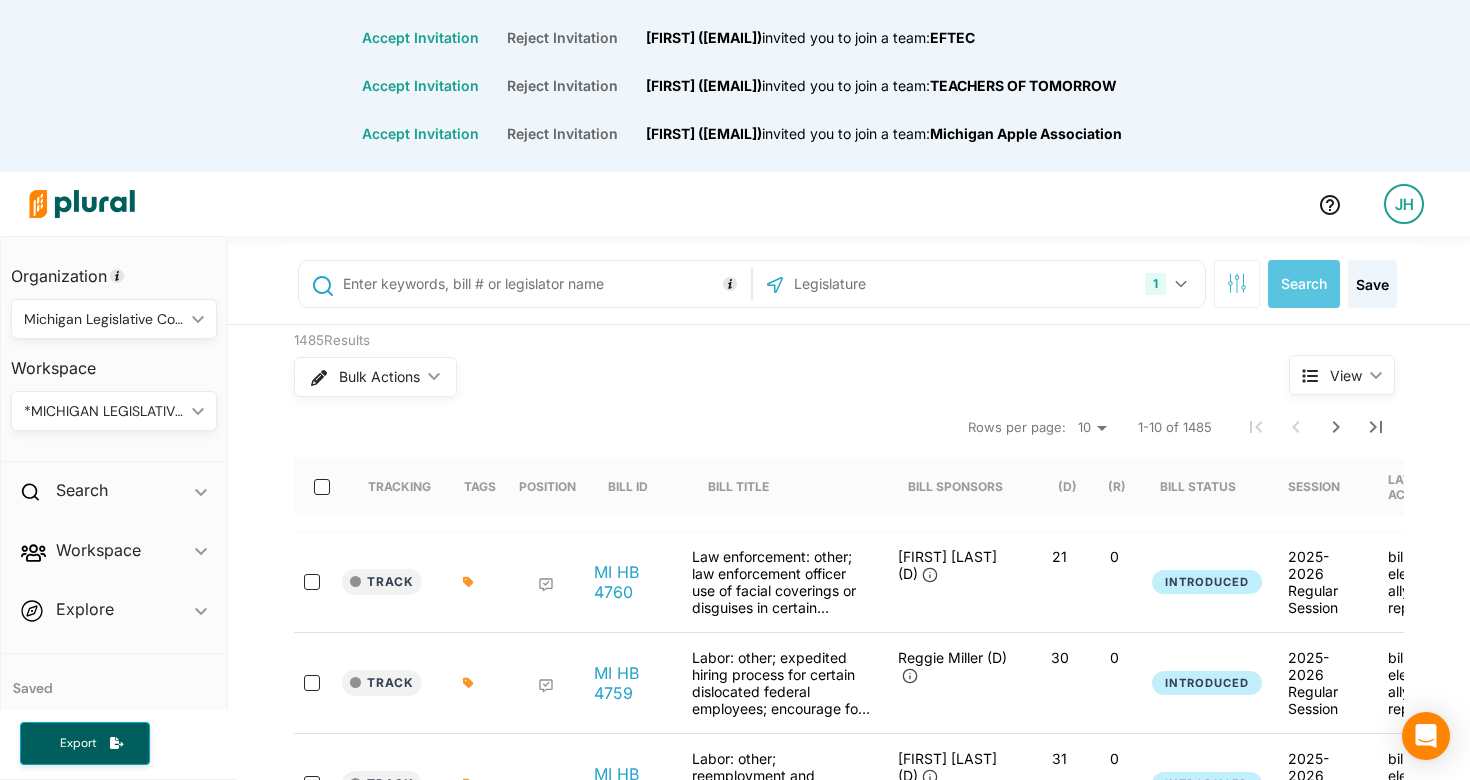 click on "JH" at bounding box center (1404, 204) 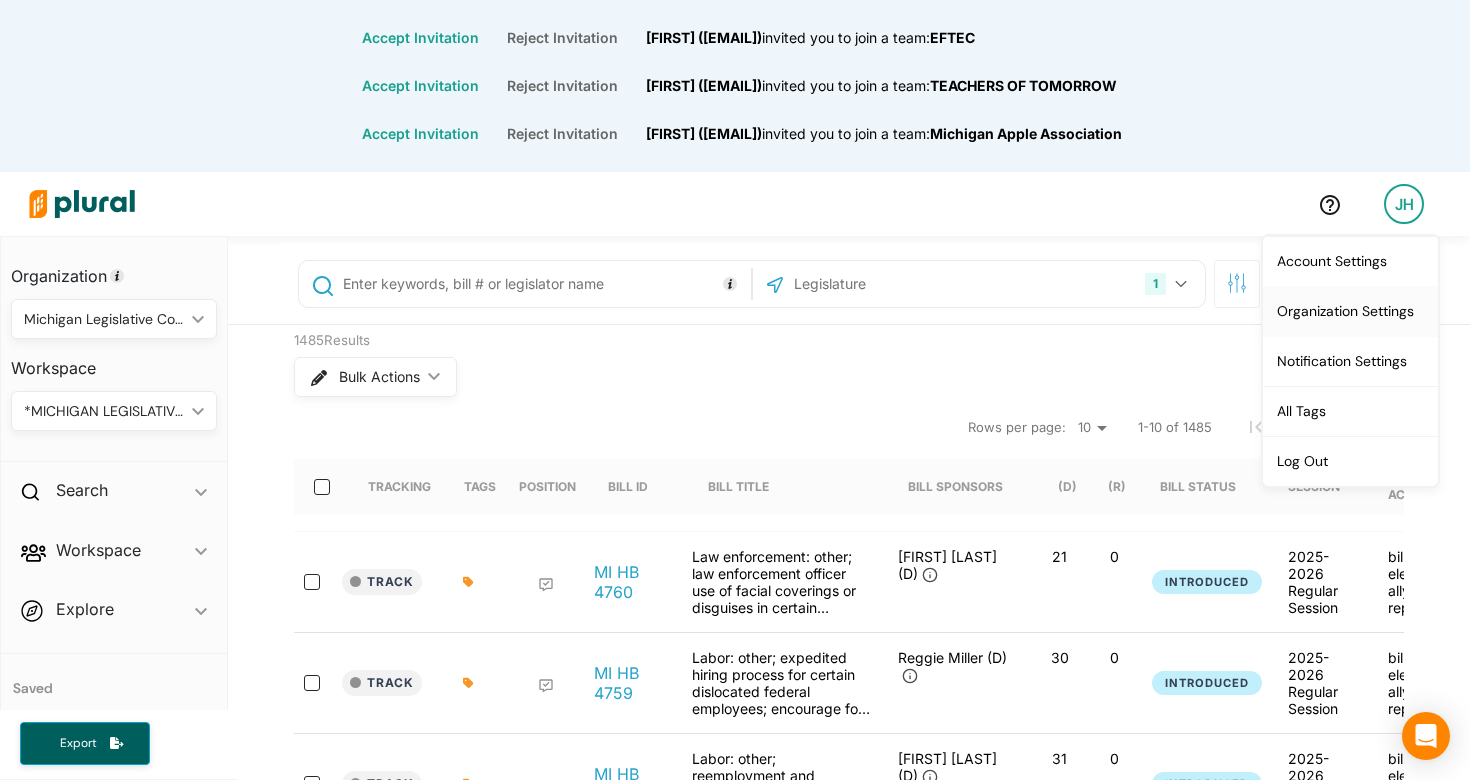 click on "Organization Settings" at bounding box center [1350, 311] 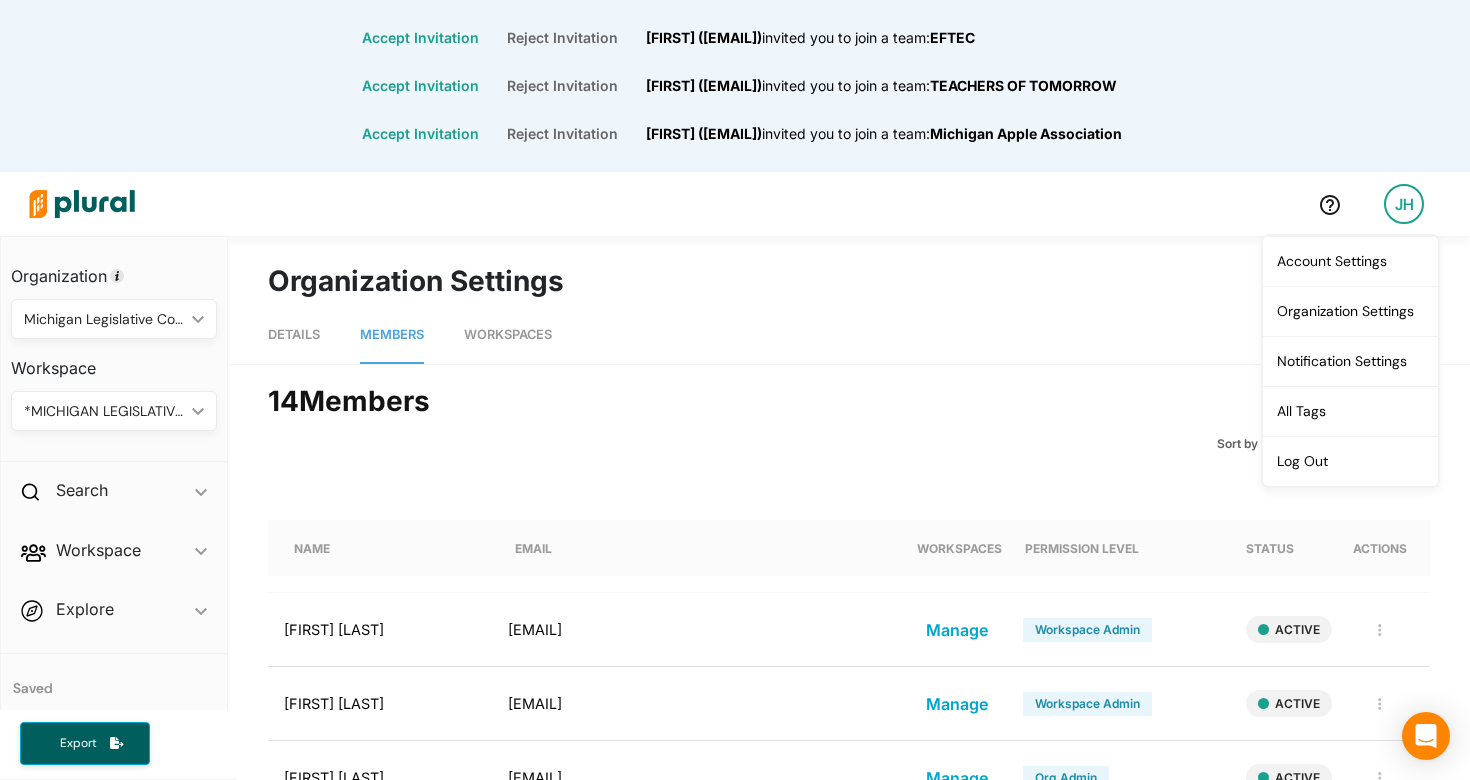 click on "Workspaces" at bounding box center [508, 335] 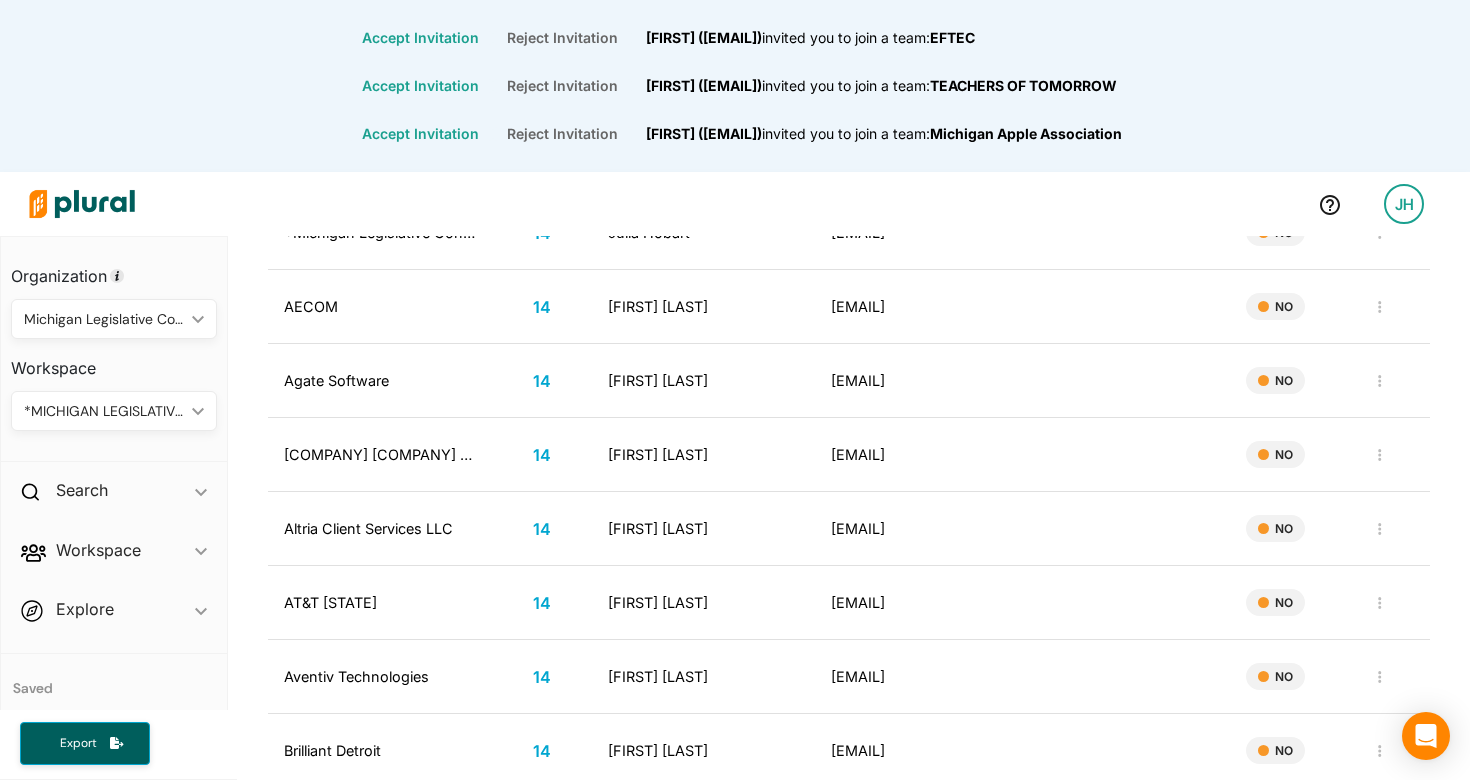 scroll, scrollTop: 0, scrollLeft: 0, axis: both 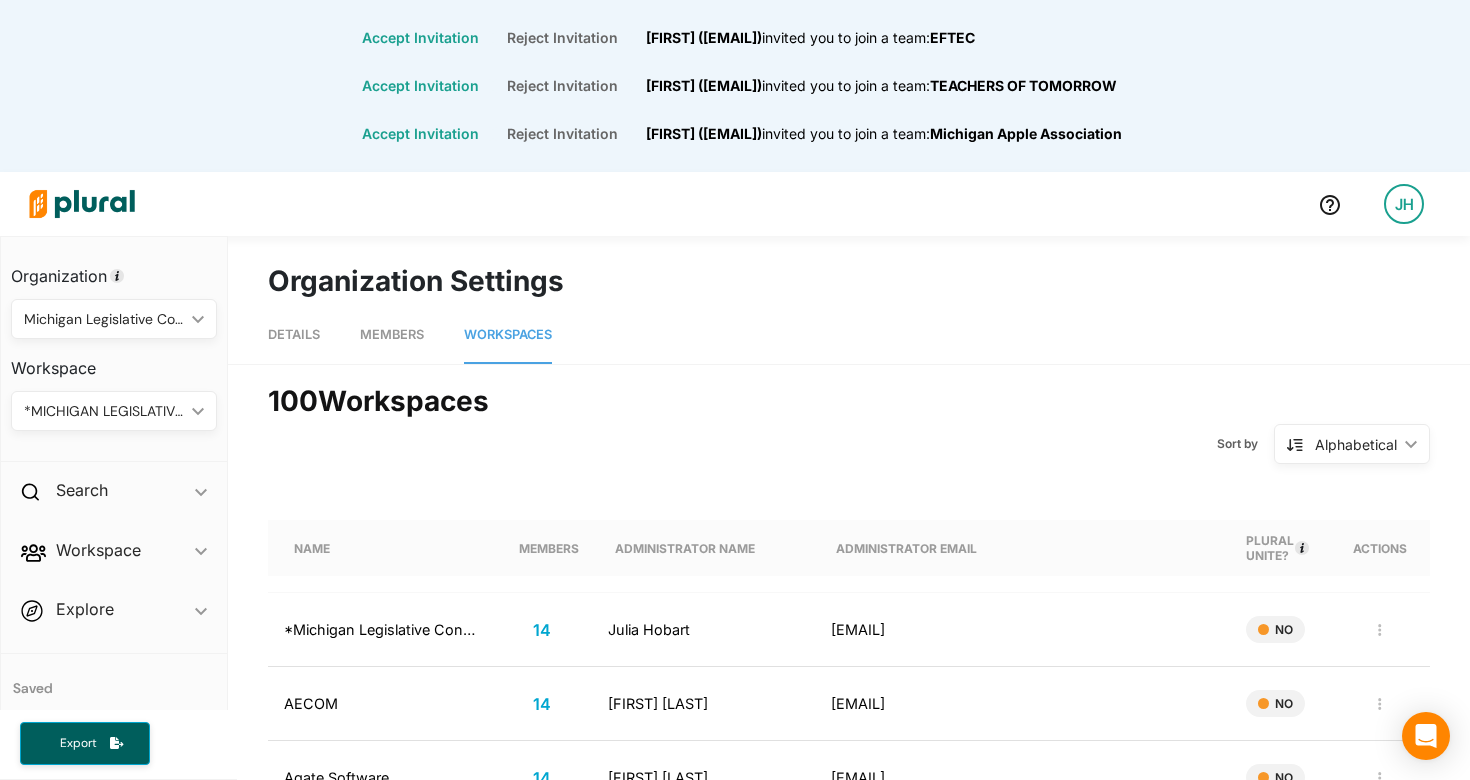 click on "*MICHIGAN LEGISLATIVE CONSULTANTS" at bounding box center (104, 411) 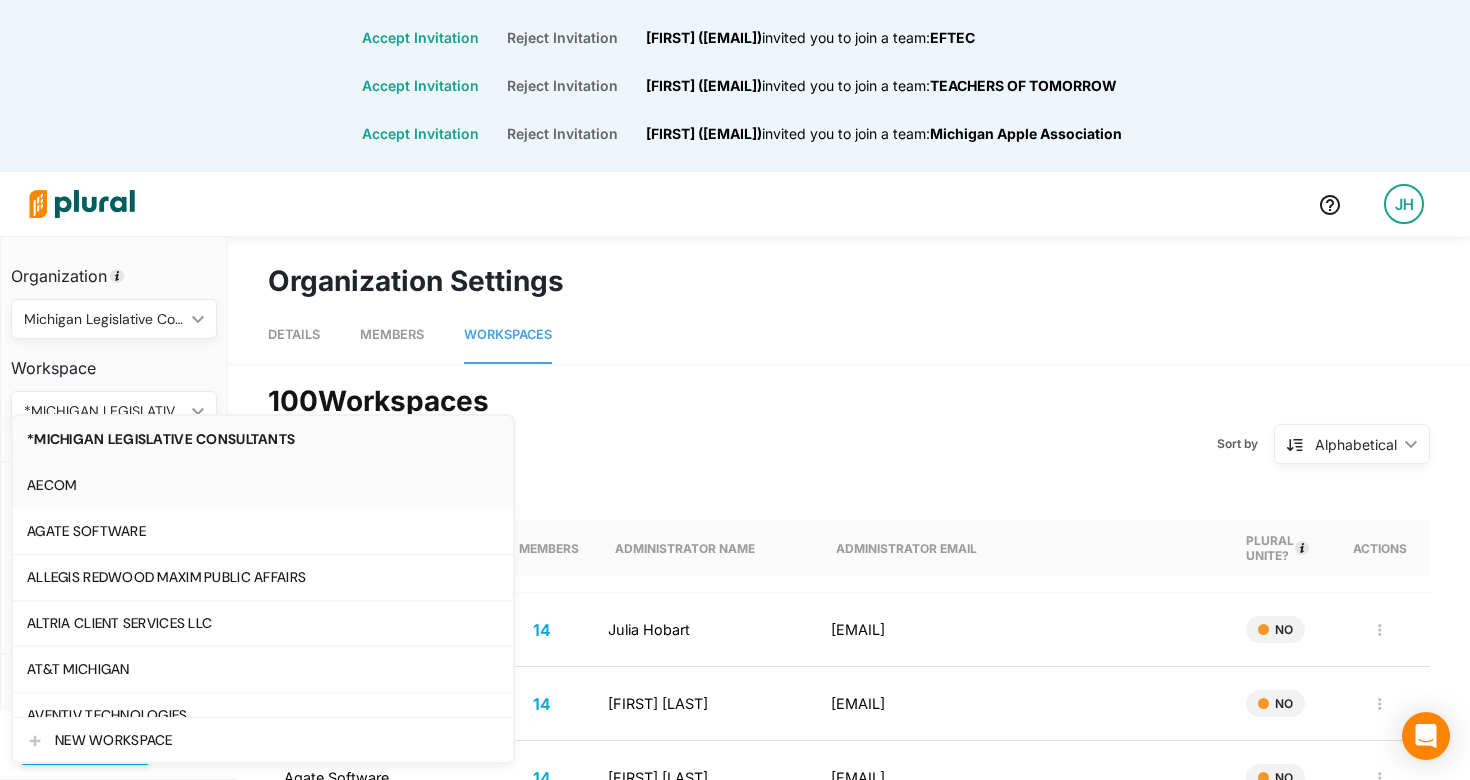 scroll, scrollTop: 92, scrollLeft: 0, axis: vertical 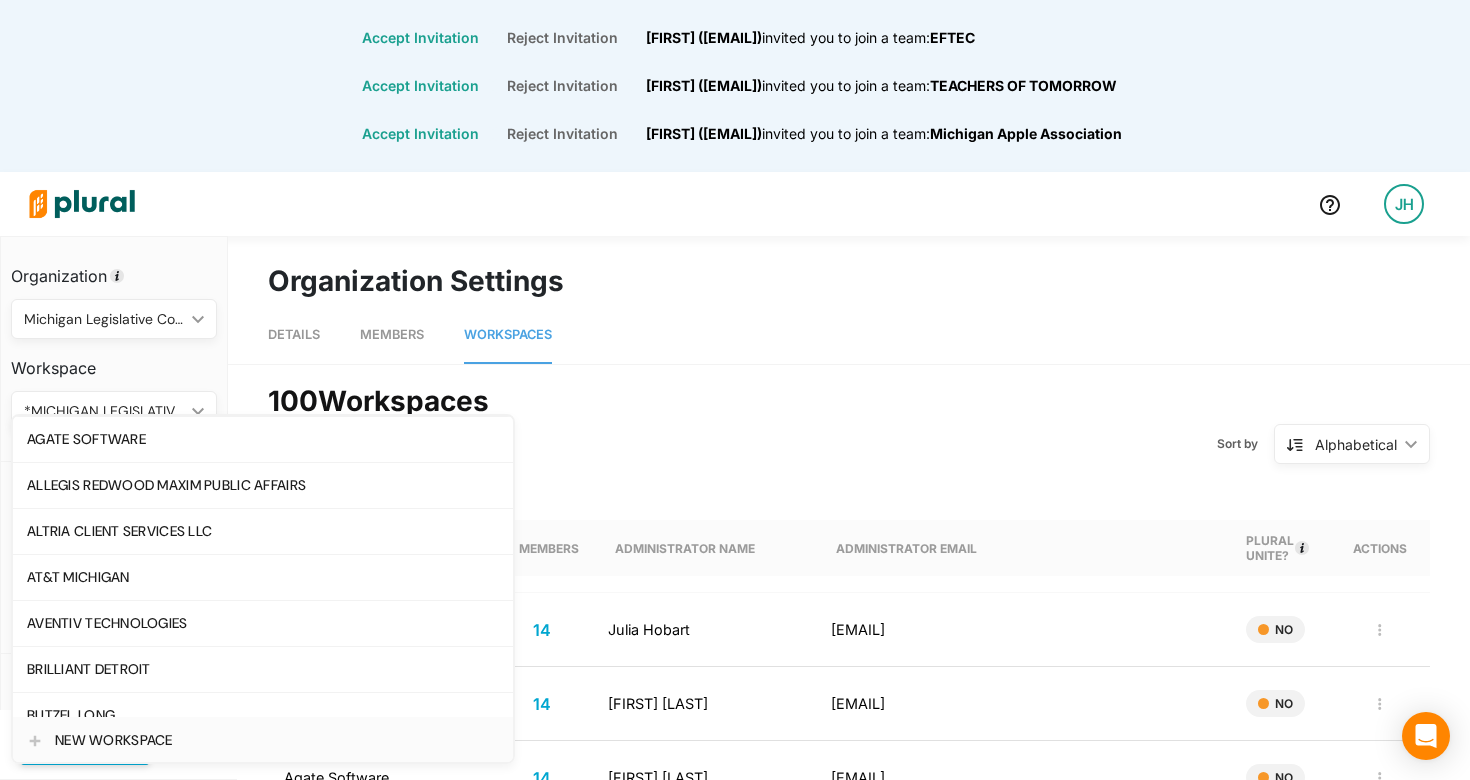 click on "NEW WORKSPACE" 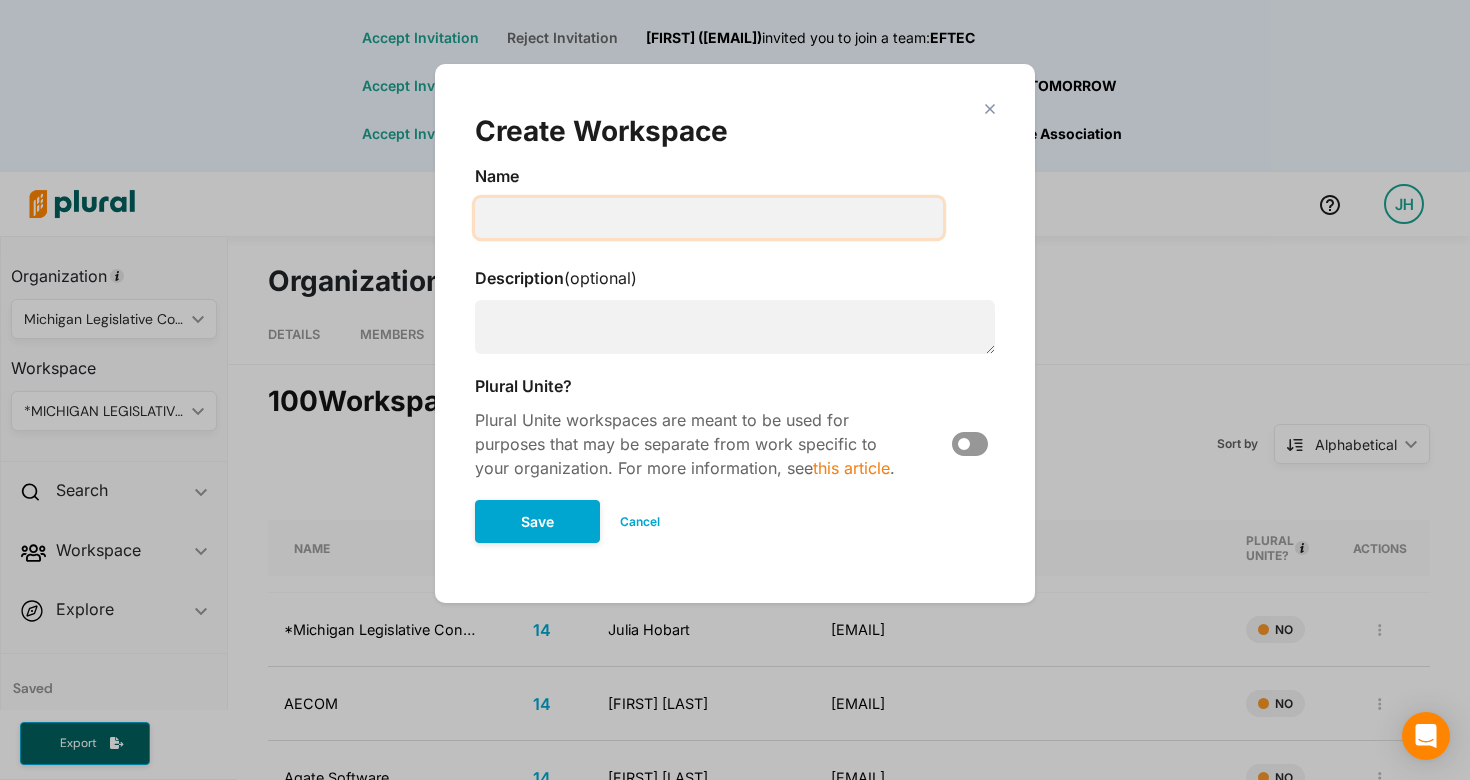 click at bounding box center [709, 218] 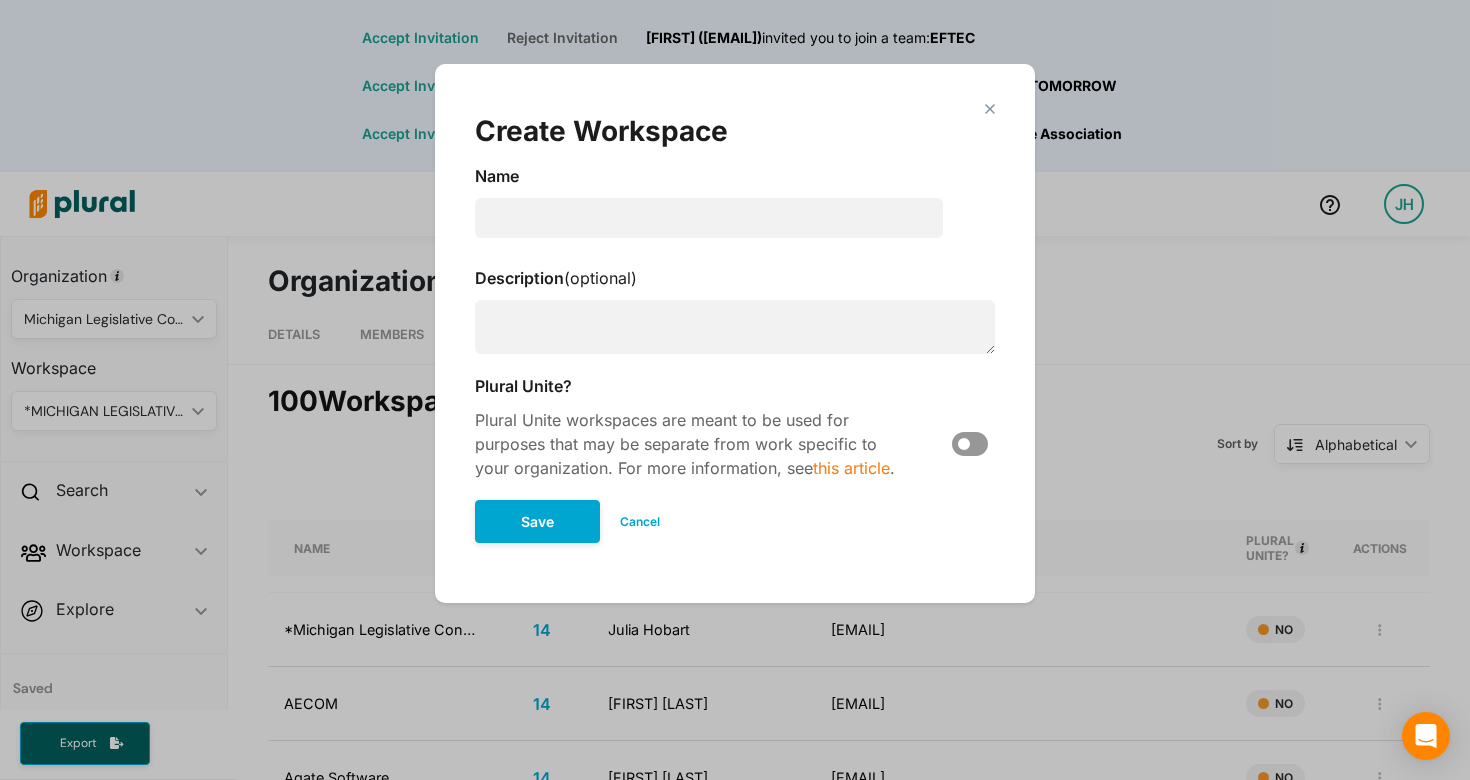 click on "Cancel" at bounding box center [640, 522] 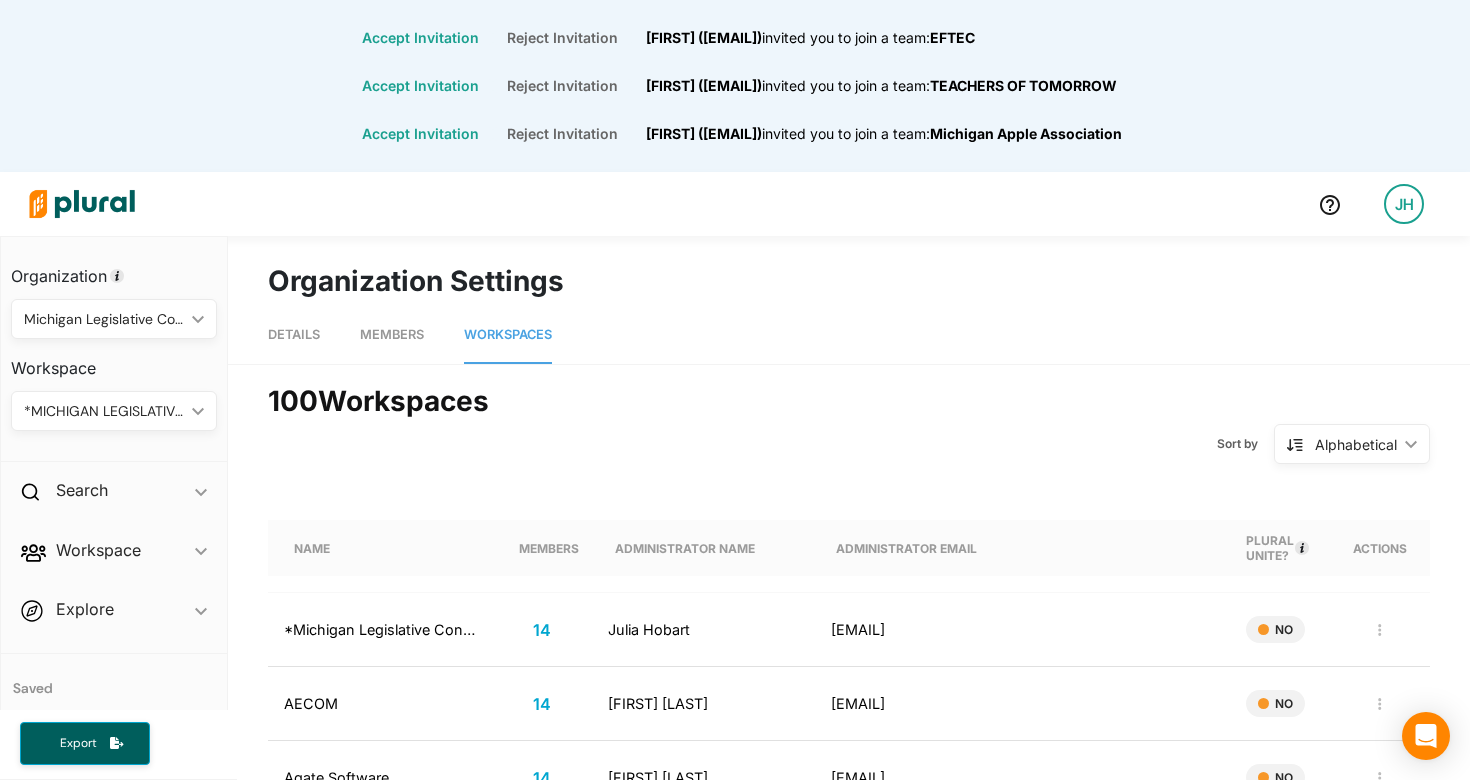 click on "Organization Michigan Legislative Consultants ic_keyboard_arrow_down Personal Michigan Legislative Consultants Workspace *MICHIGAN LEGISLATIVE CONSULTANTS ic_keyboard_arrow_down *MICHIGAN LEGISLATIVE CONSULTANTS AECOM AGATE SOFTWARE ALLEGIS REDWOOD MAXIM PUBLIC AFFAIRS ALTRIA CLIENT SERVICES LLC AT&T MICHIGAN AVENTIV TECHNOLOGIES BRILLIANT DETROIT BUTZEL LONG CARVANA CENTER FOR SECURE AND MODERN ELECTIONS CHANCE FOR LIFE (CFL) CHARLES RIVER LAB CODE.ORG COMPASS MINERALS CONSOLIDATED RAIL CORPORATION (CONRAIL) CONSTELLATION ENERGY DETROIT CITY FOOTBALL CLUB (DCFC) DETROIT REGIONAL PARTNERSHIP DIMENSION RENEWABLE ENERGY DIRECTV DISH NETWORK DISTILLED SPIRITS COUNCIL OF THE UNITED STATES (DISCUS) DUN ANDBRADSTREET EARNIN EBAY ERICKSON LIVING MANAGEMENT FANTASY SPORTS TRADE ASSOCIATION FIFTH THIRD BANK FIREKEEPERS GOODWILL ASSOCIATION OF MICHIGAN GOODWILL INDUSTRIES OF GREATER DETROIT GRADUATION ALLIANCE HEALTHTECH SOLUTIONS HURON WATERLOO PATHWAYS INITIATIVE IBM IMAGINE LEARNING, INC. LEADINGAGE MICHIGAN MESSA" at bounding box center (114, 349) 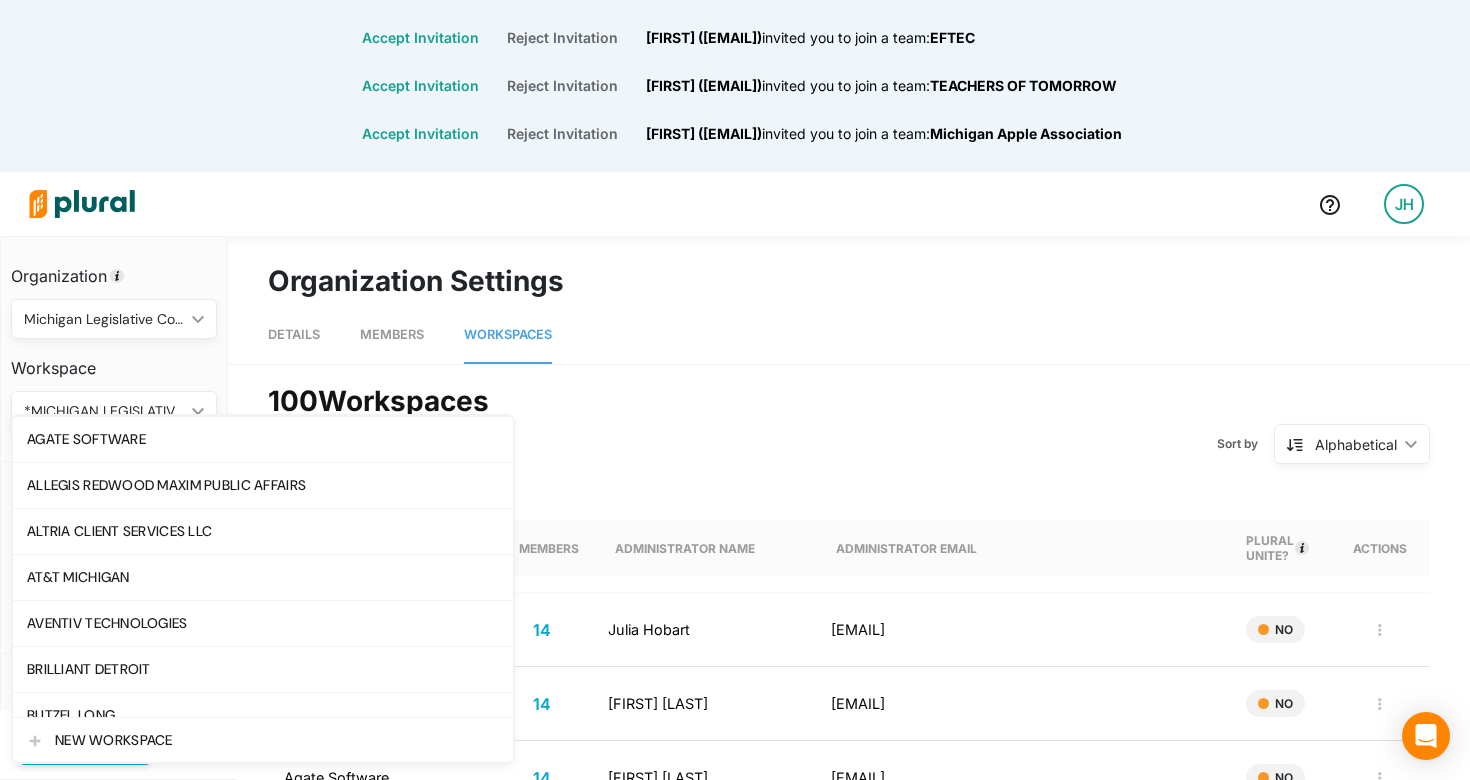 click on "100 Workspace s" at bounding box center (849, 401) 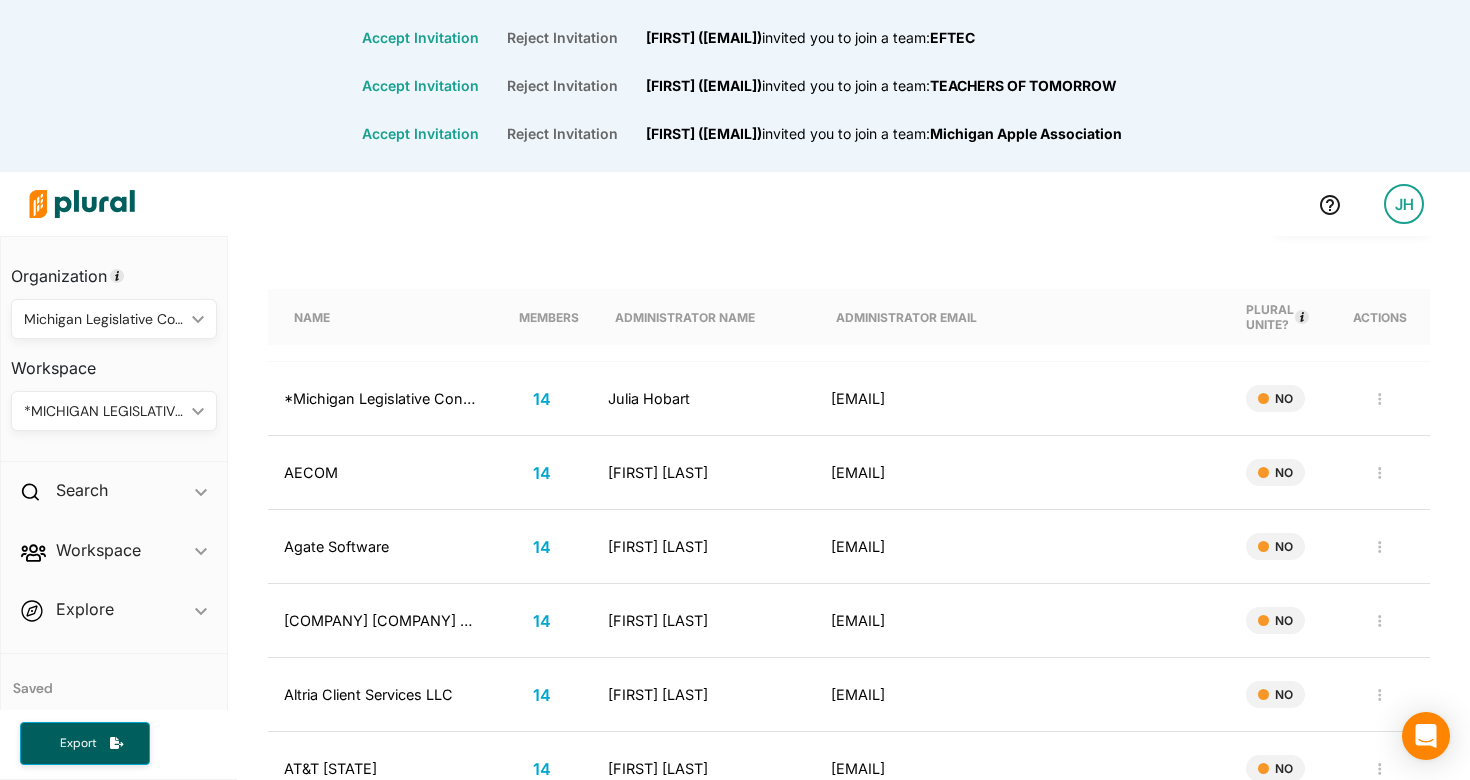 scroll, scrollTop: 236, scrollLeft: 0, axis: vertical 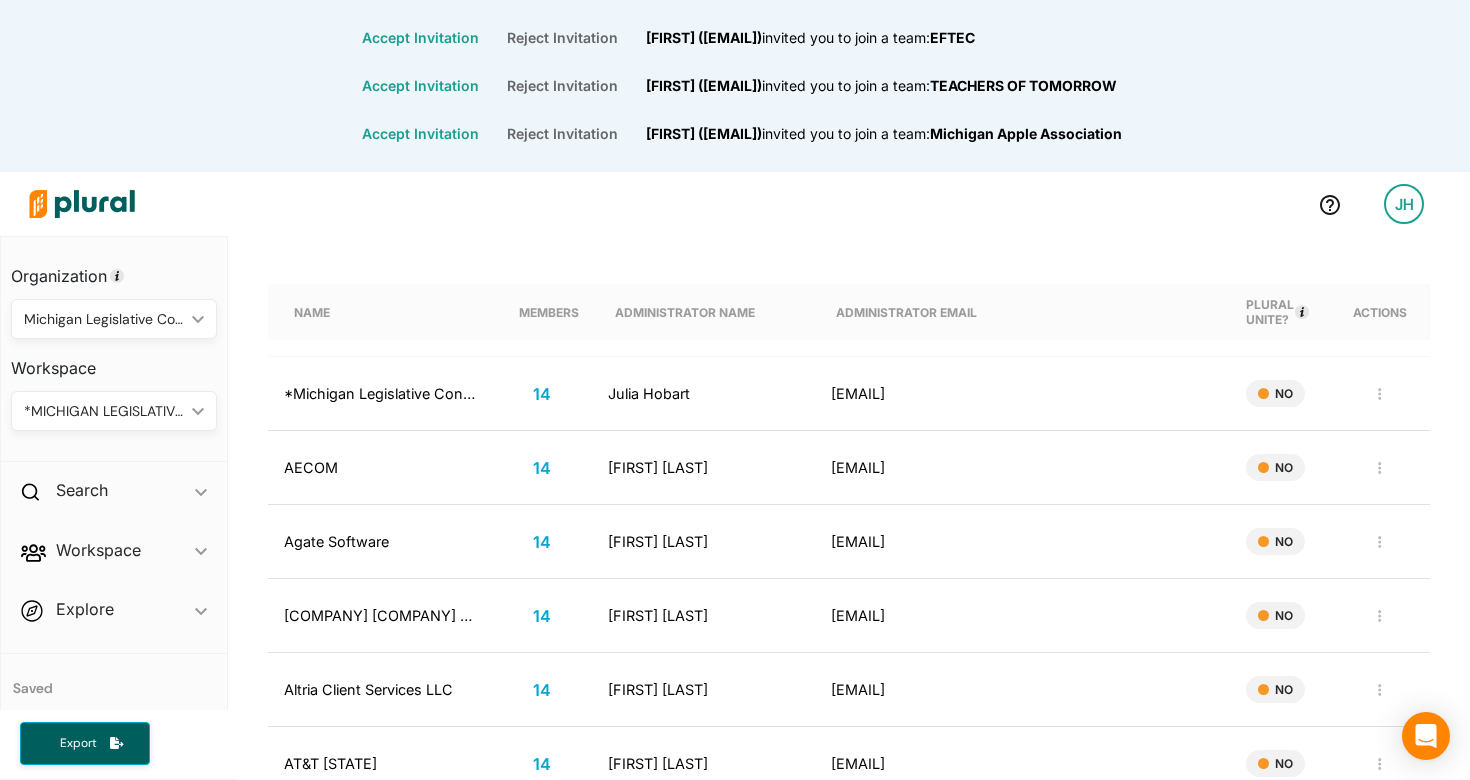 click on "*MICHIGAN LEGISLATIVE CONSULTANTS" at bounding box center (104, 411) 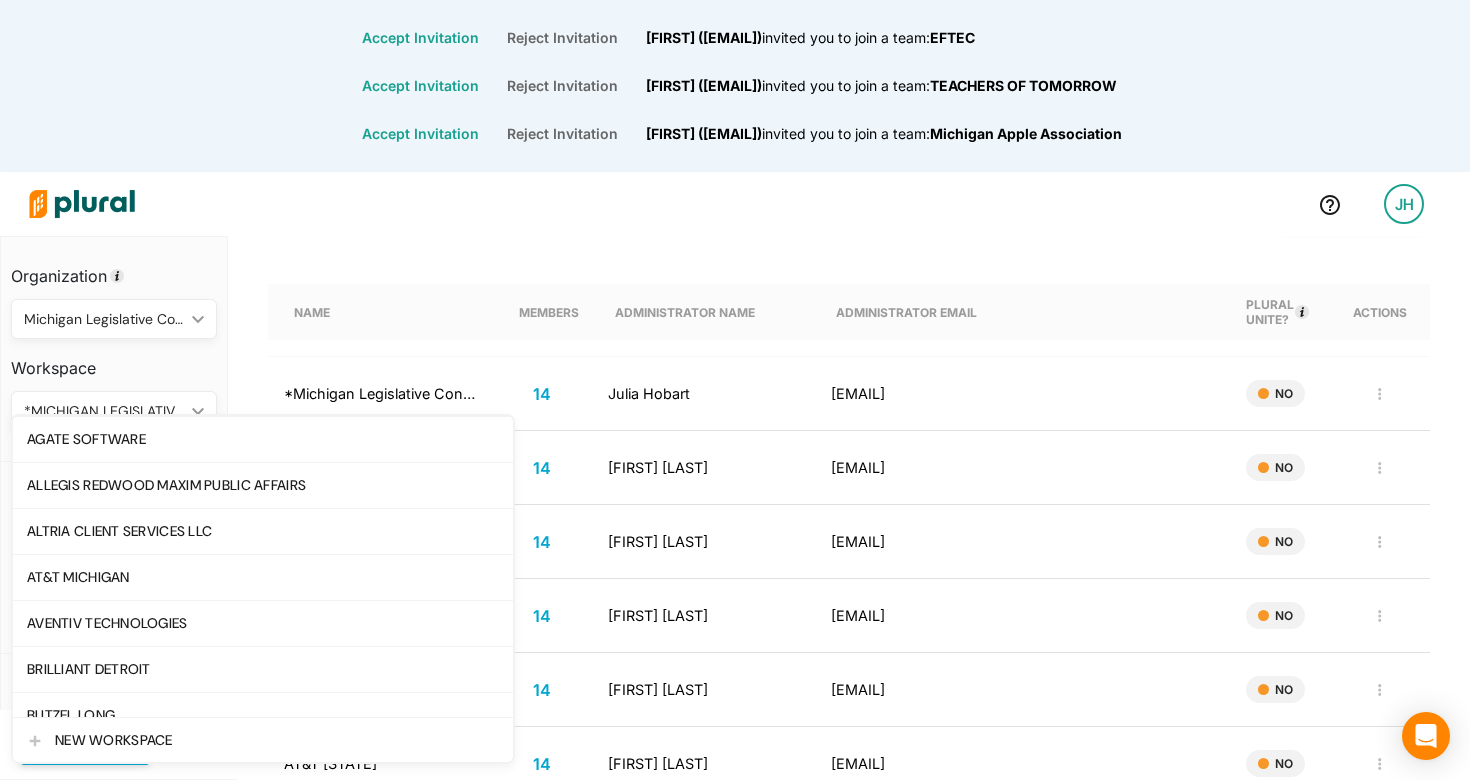 click on "*[STATE]ICHIGAN LEGISLATIVE CONSULTANTS ic_keyboard_arrow_down" at bounding box center [114, 411] 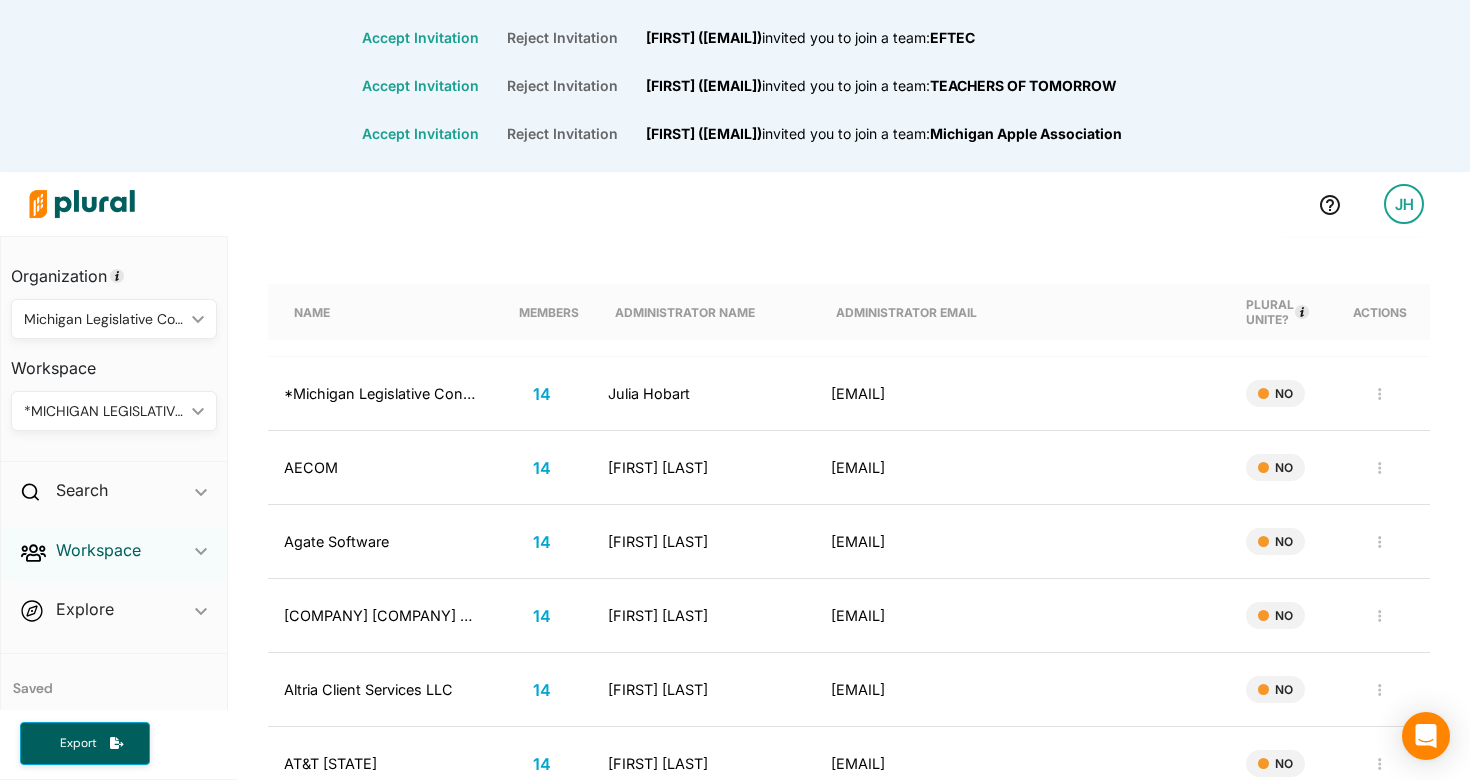click on "Workspace" at bounding box center [98, 550] 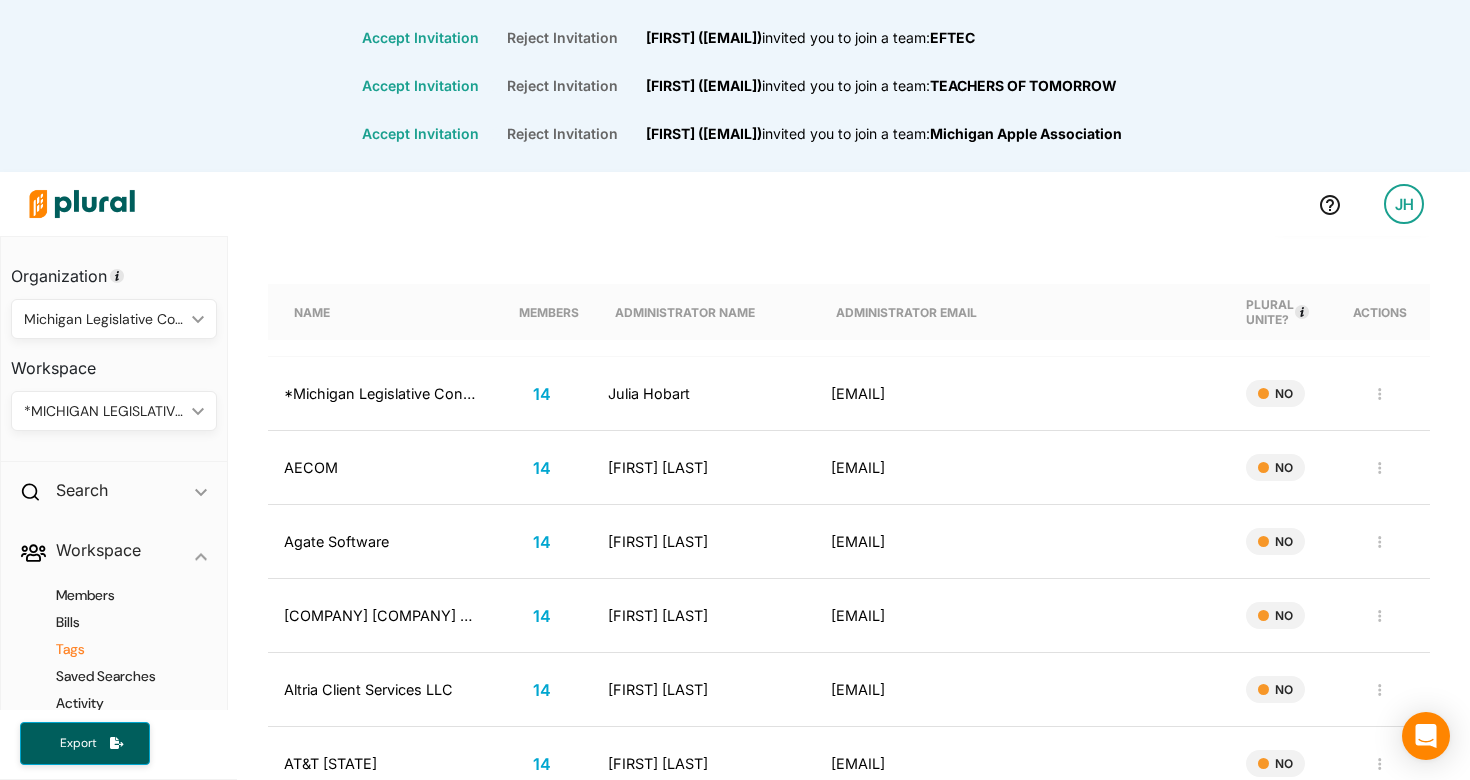 click on "Tags" at bounding box center [119, 649] 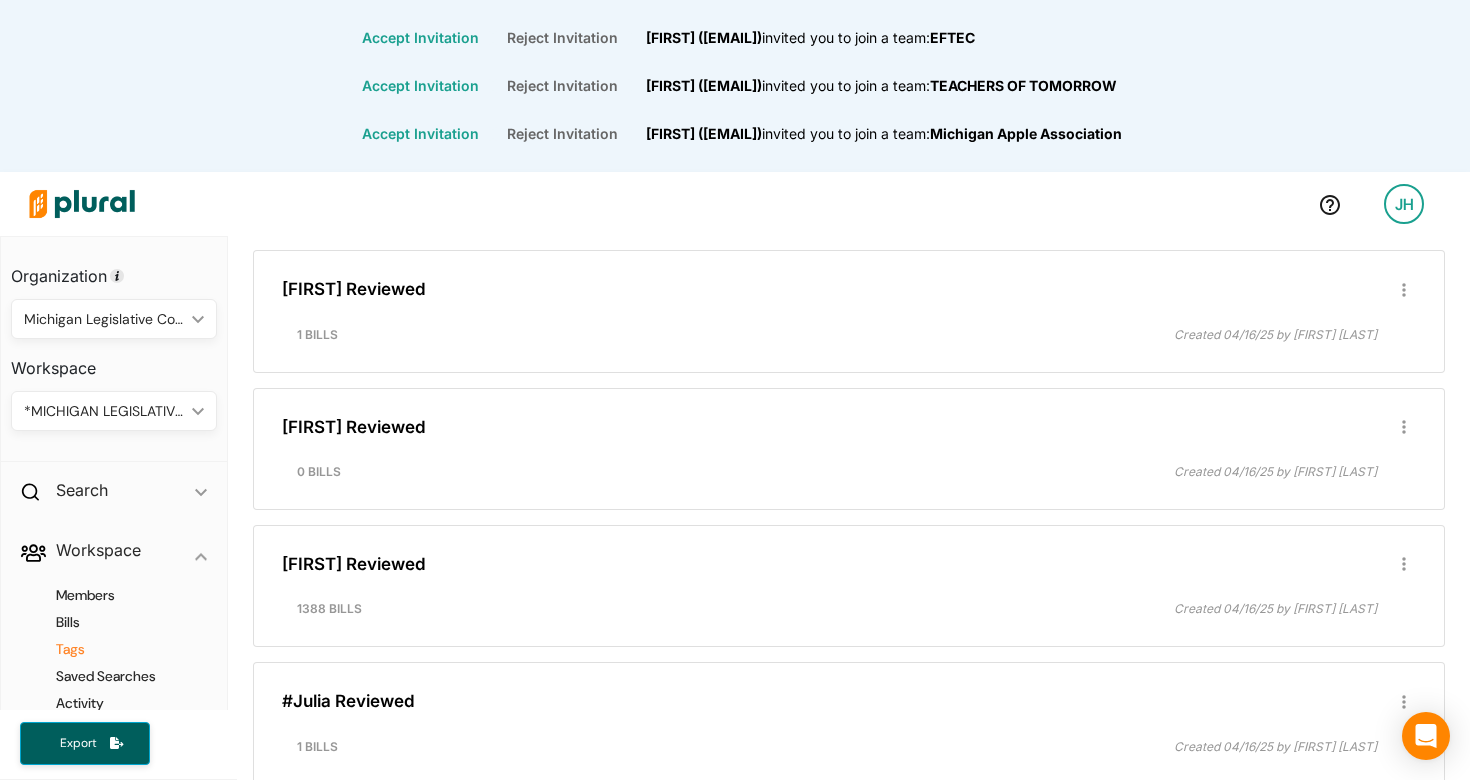 scroll, scrollTop: 0, scrollLeft: 0, axis: both 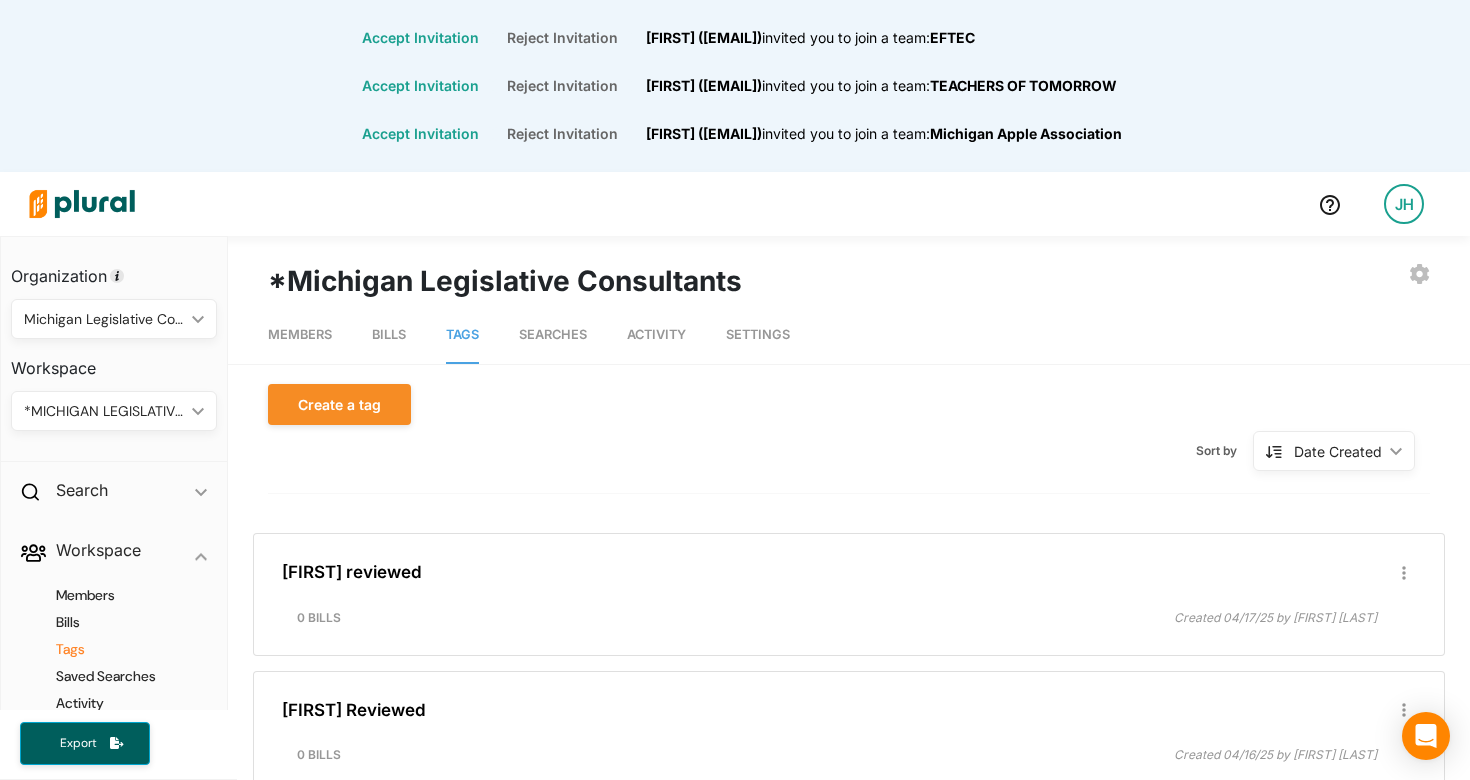 click on "ic_keyboard_arrow_down" 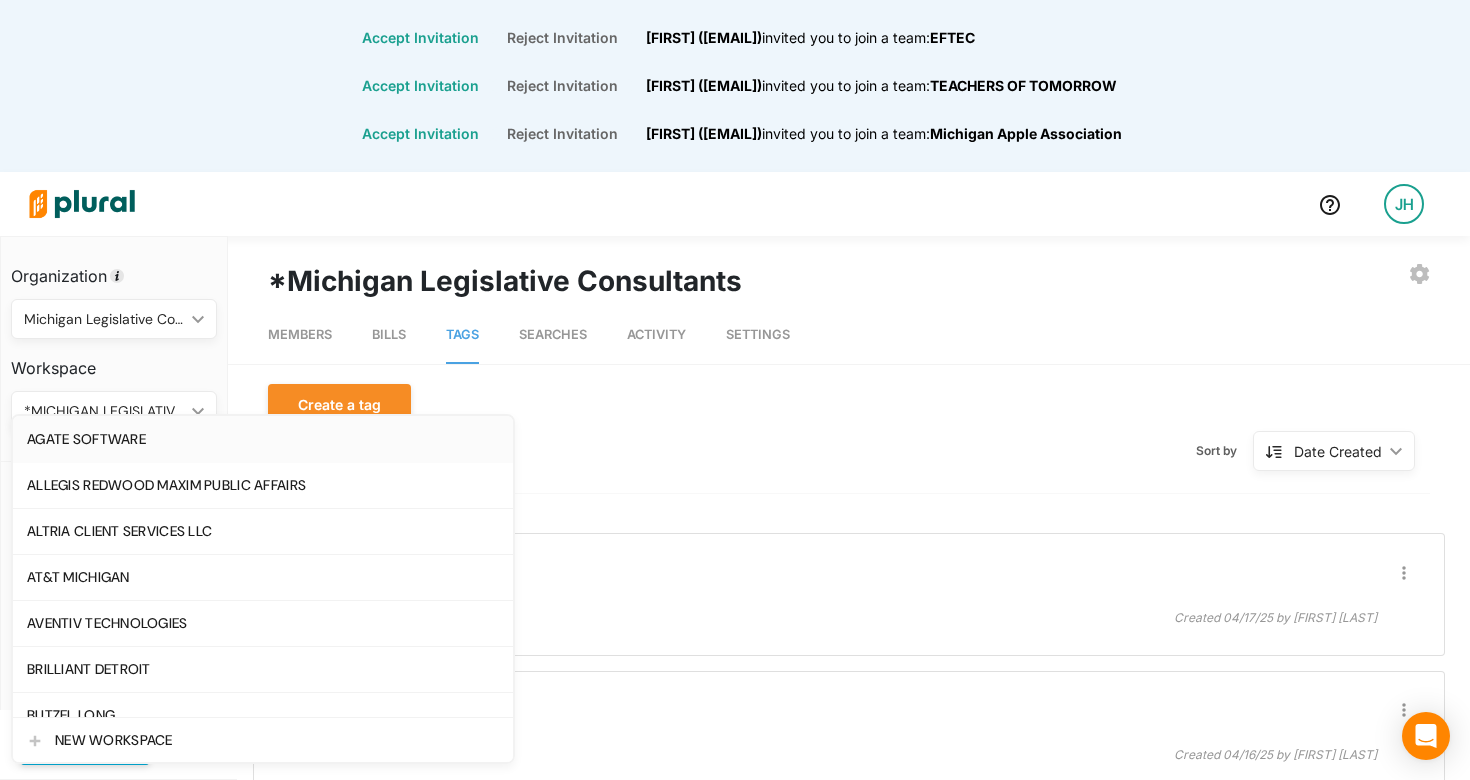 click on "AGATE SOFTWARE" at bounding box center (263, 439) 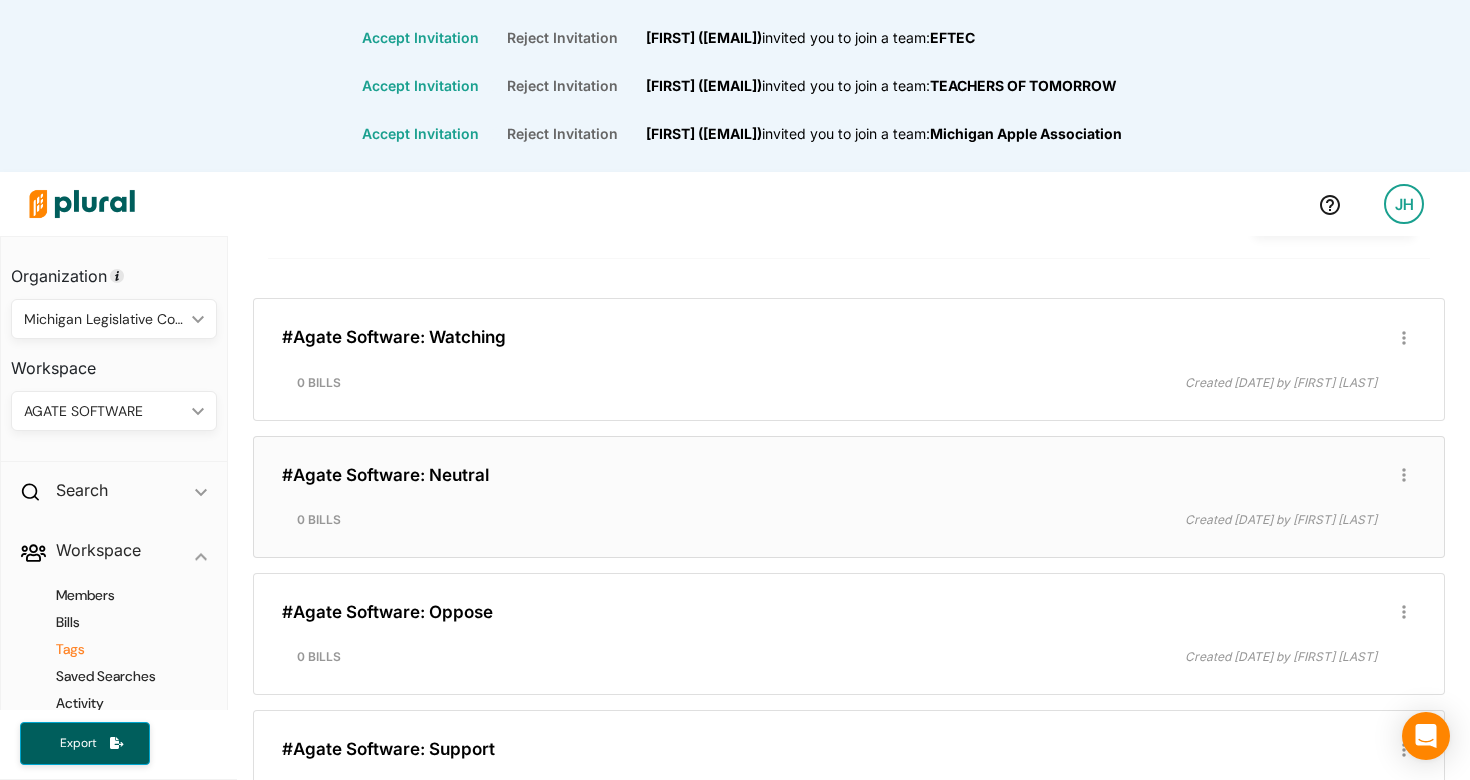 scroll, scrollTop: 283, scrollLeft: 0, axis: vertical 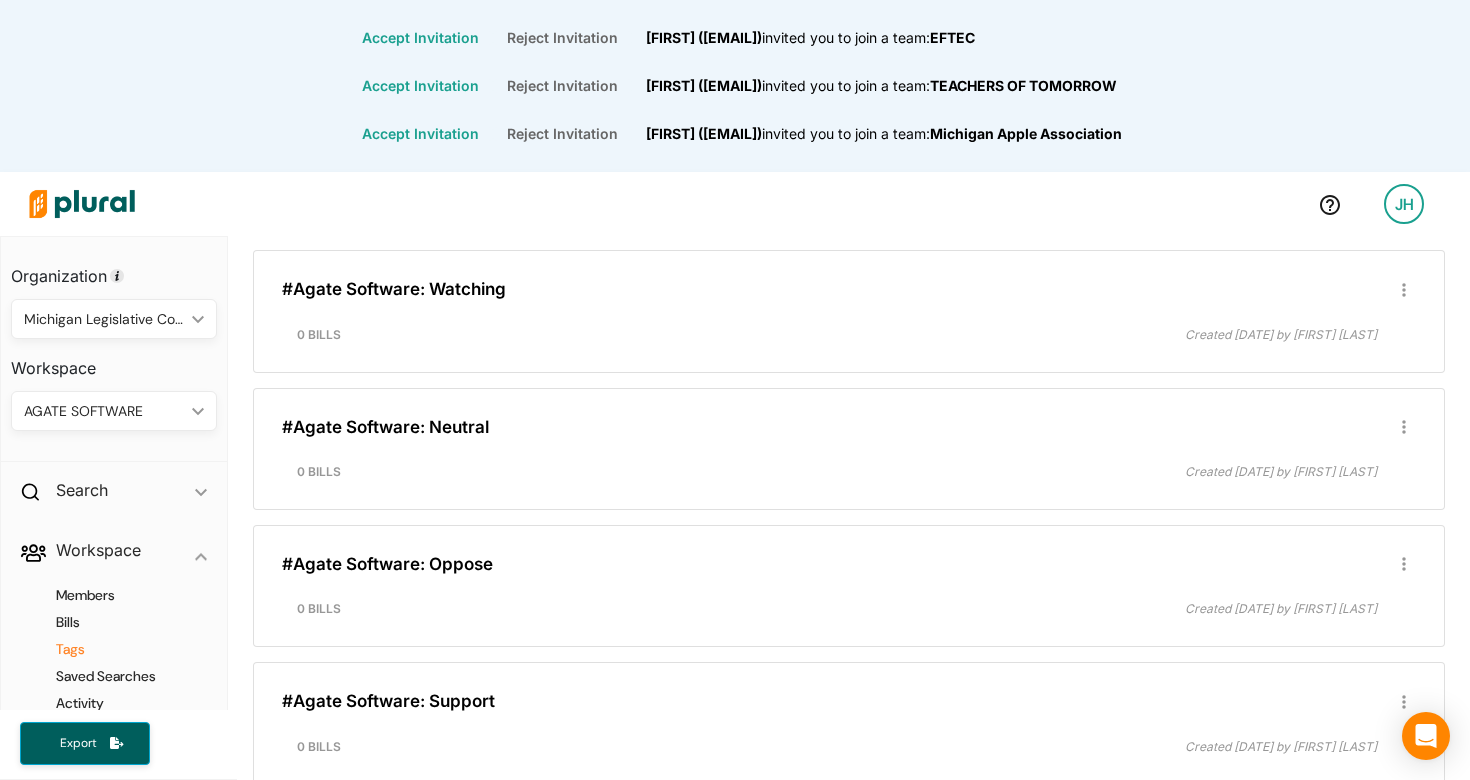click on "AGATE SOFTWARE" at bounding box center (104, 411) 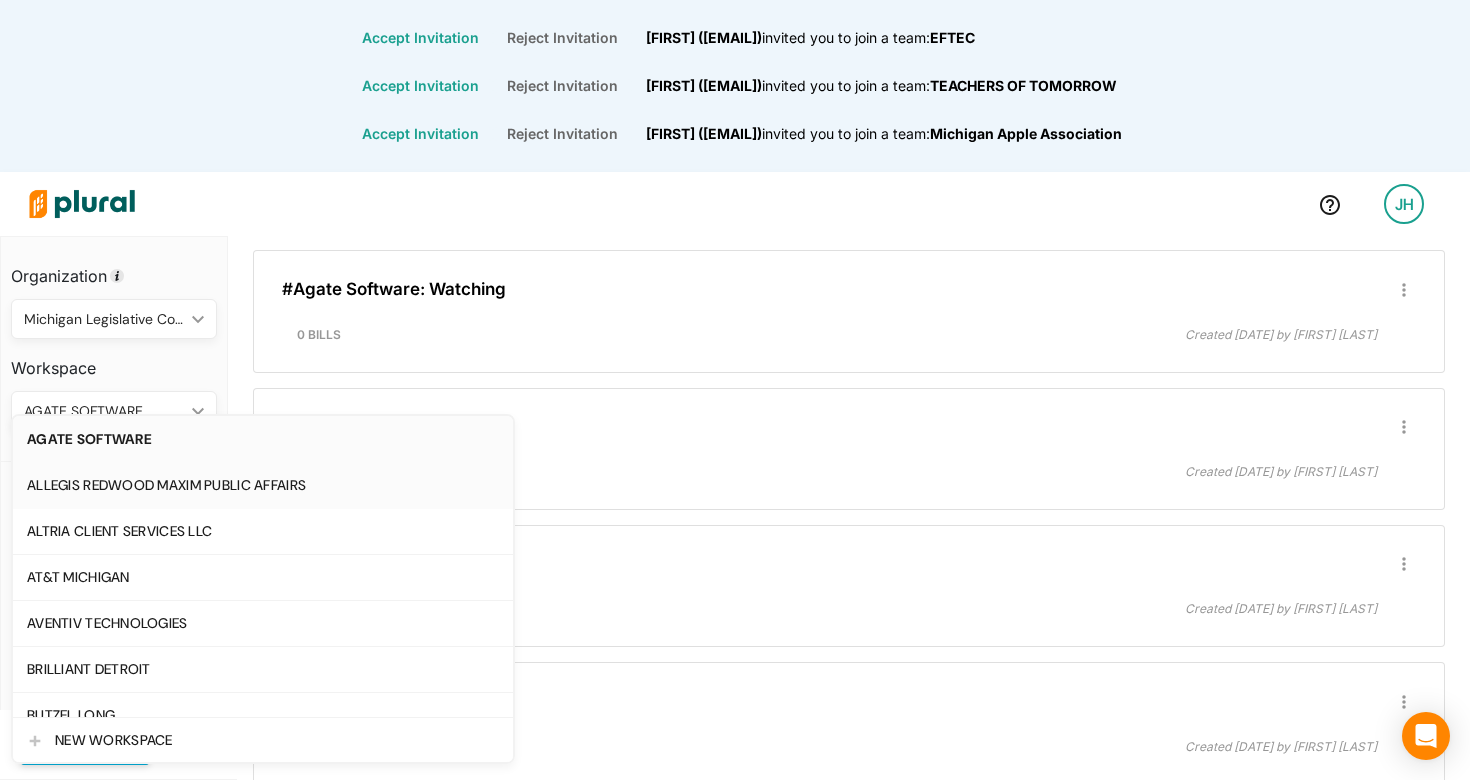 click on "ALLEGIS REDWOOD MAXIM PUBLIC AFFAIRS" at bounding box center (263, 485) 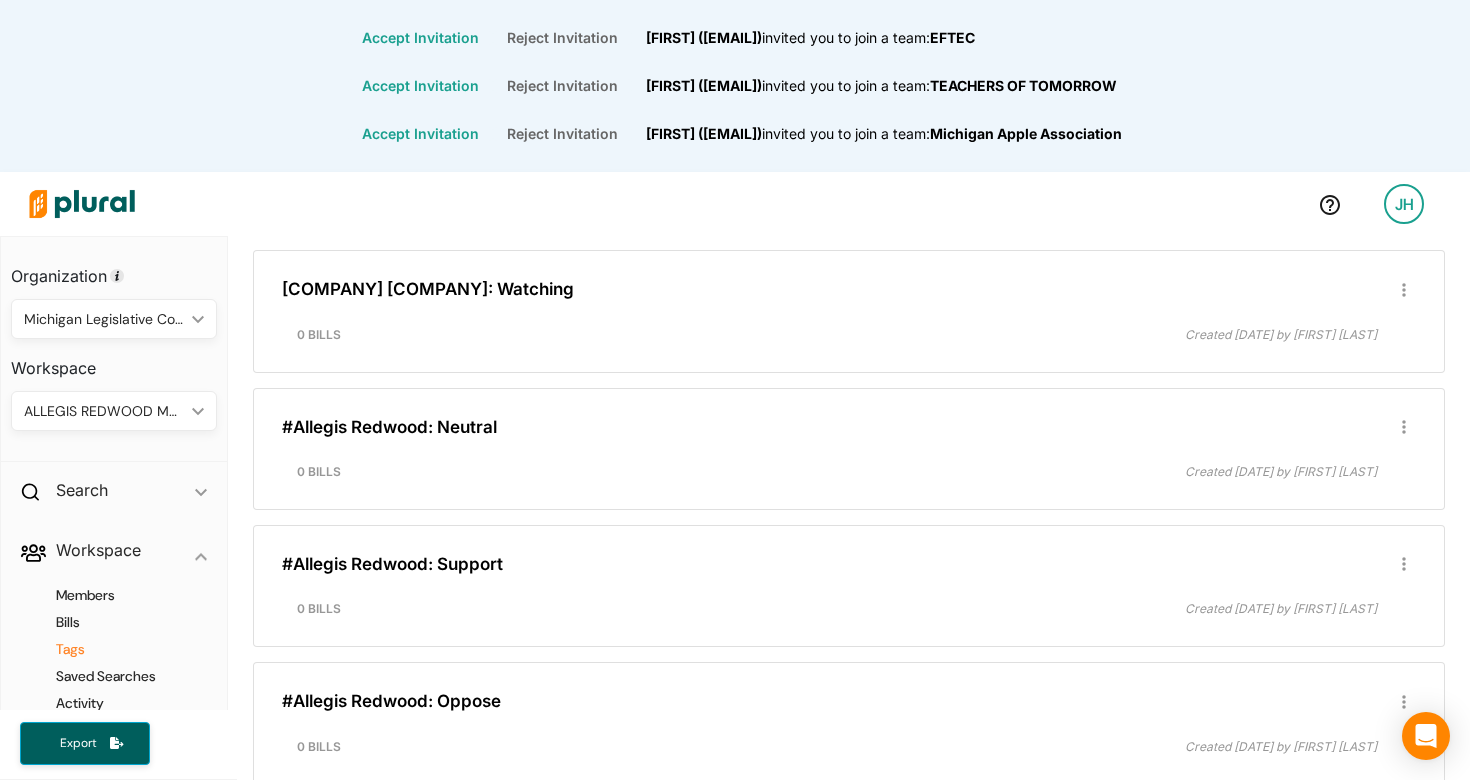 click on "ALLEGIS REDWOOD MAXIM PUBLIC AFFAIRS" at bounding box center (104, 411) 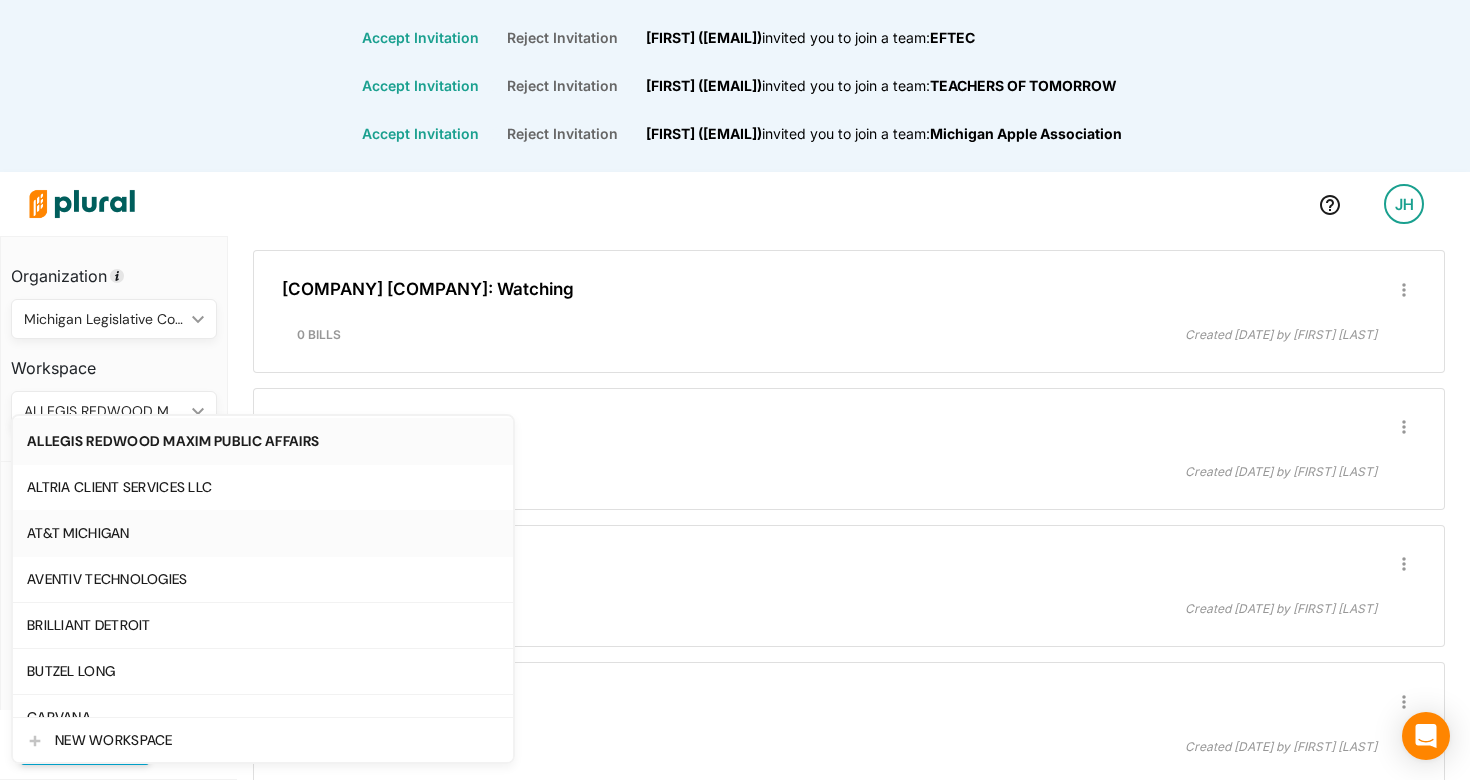scroll, scrollTop: 139, scrollLeft: 0, axis: vertical 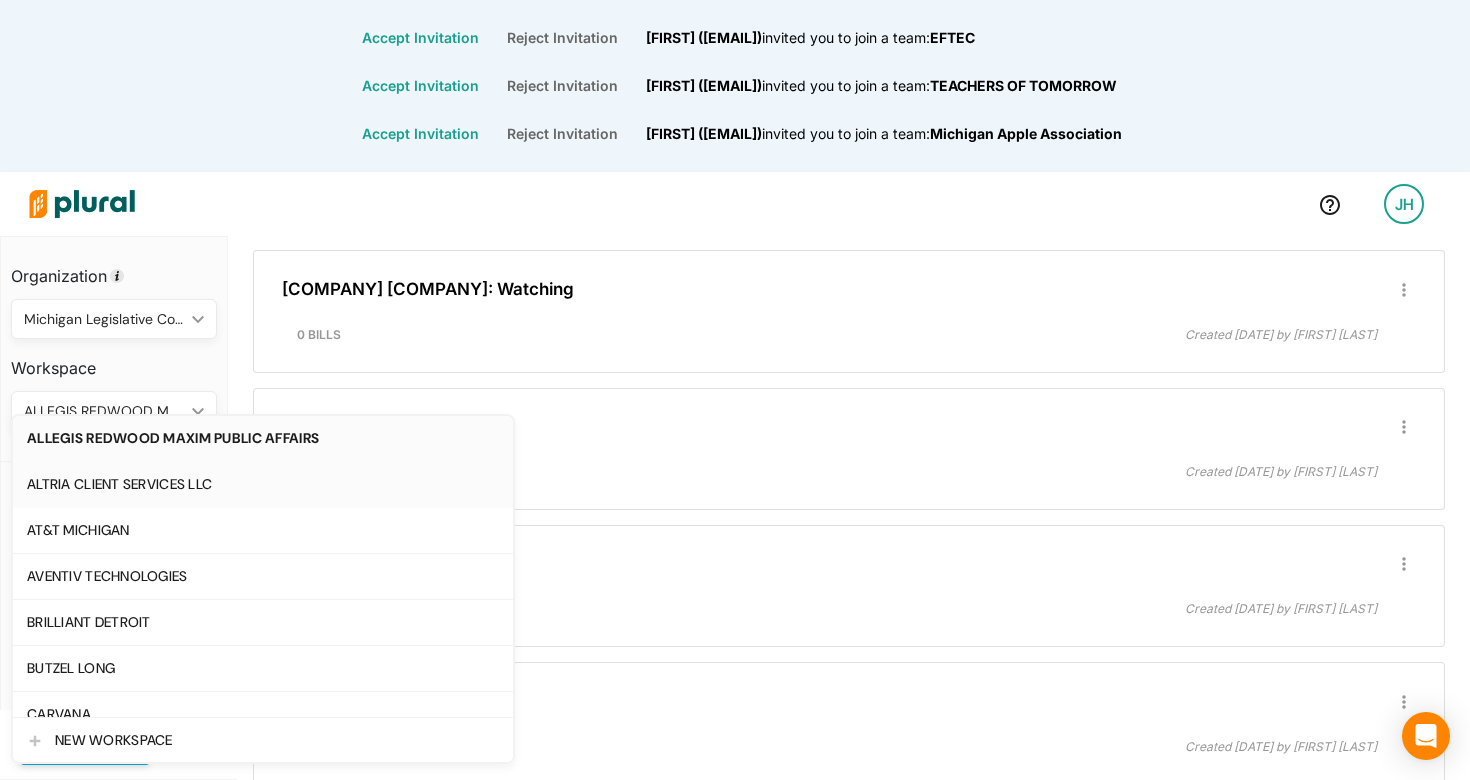 click on "ALTRIA CLIENT SERVICES LLC" at bounding box center [263, 484] 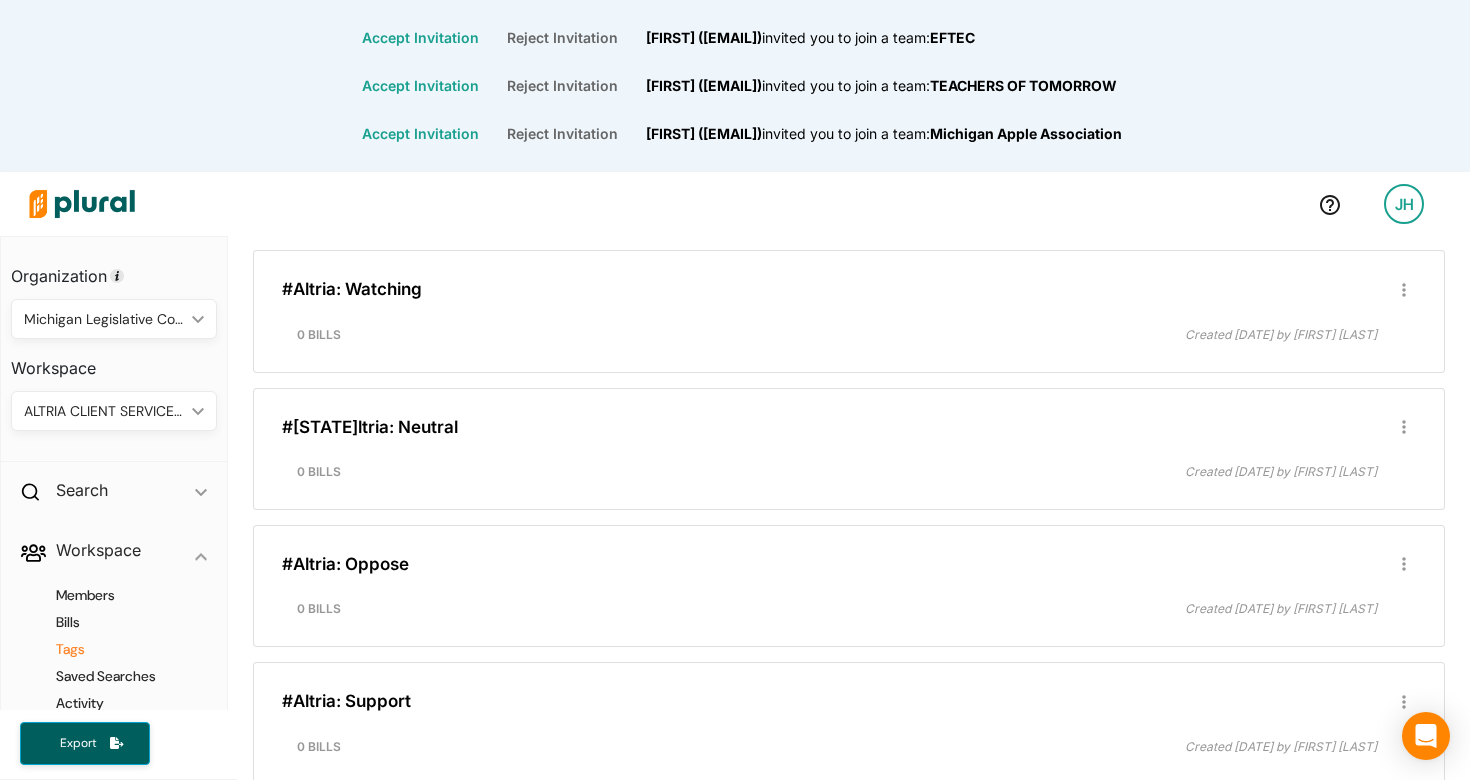 click on "ALTRIA CLIENT SERVICES LLC ic_keyboard_arrow_down" at bounding box center [114, 411] 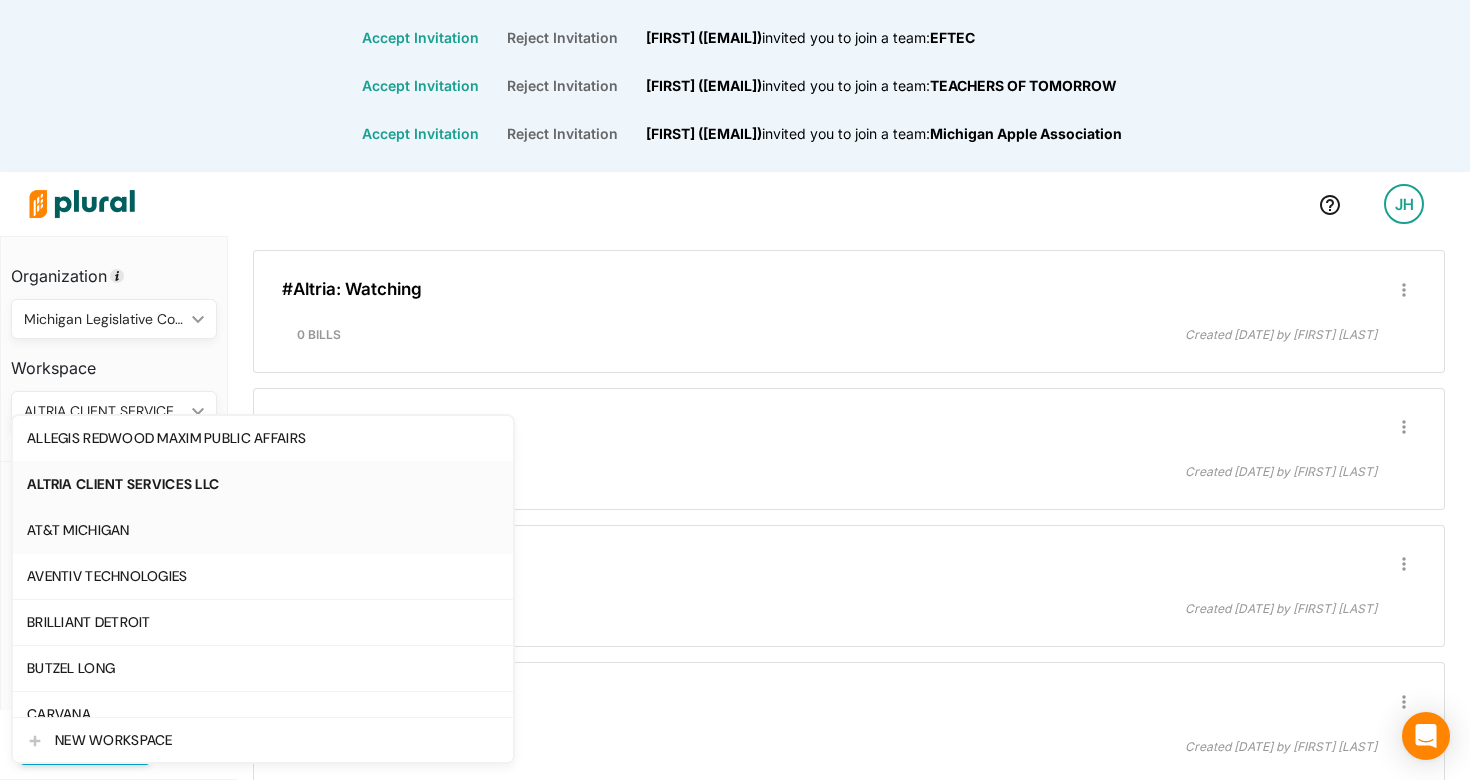 click on "AT&T MICHIGAN" at bounding box center [263, 530] 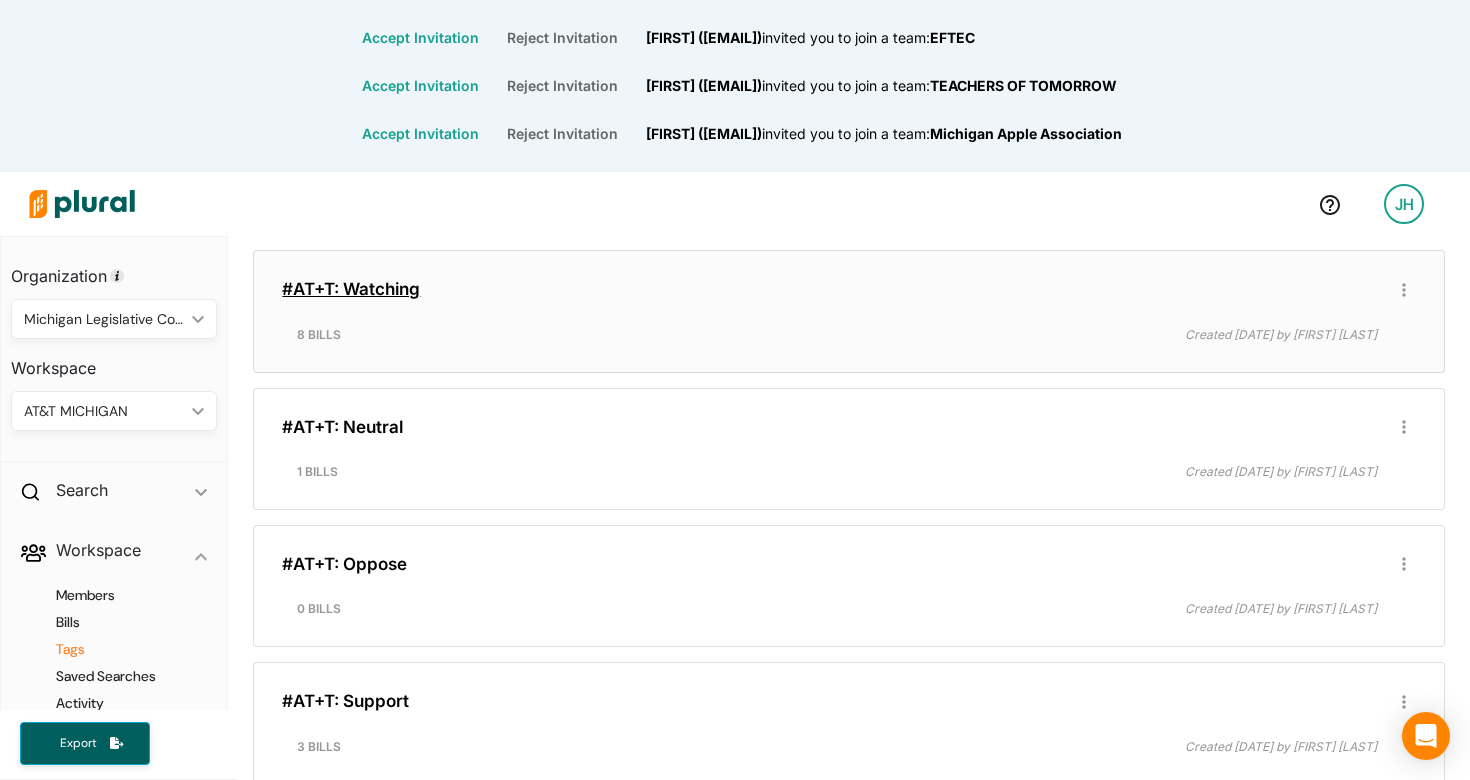 click on "#AT+T: Watching" at bounding box center (351, 289) 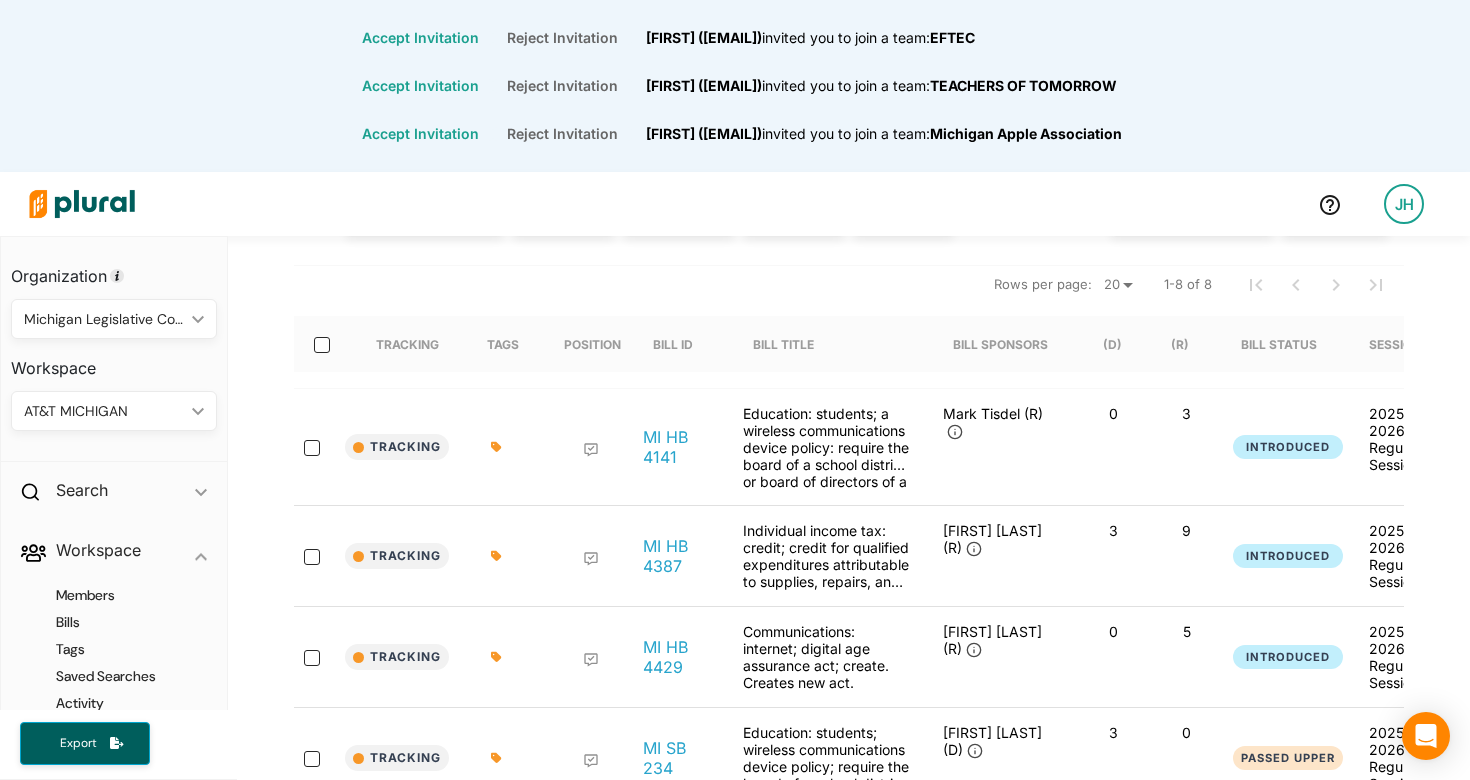 scroll, scrollTop: 0, scrollLeft: 0, axis: both 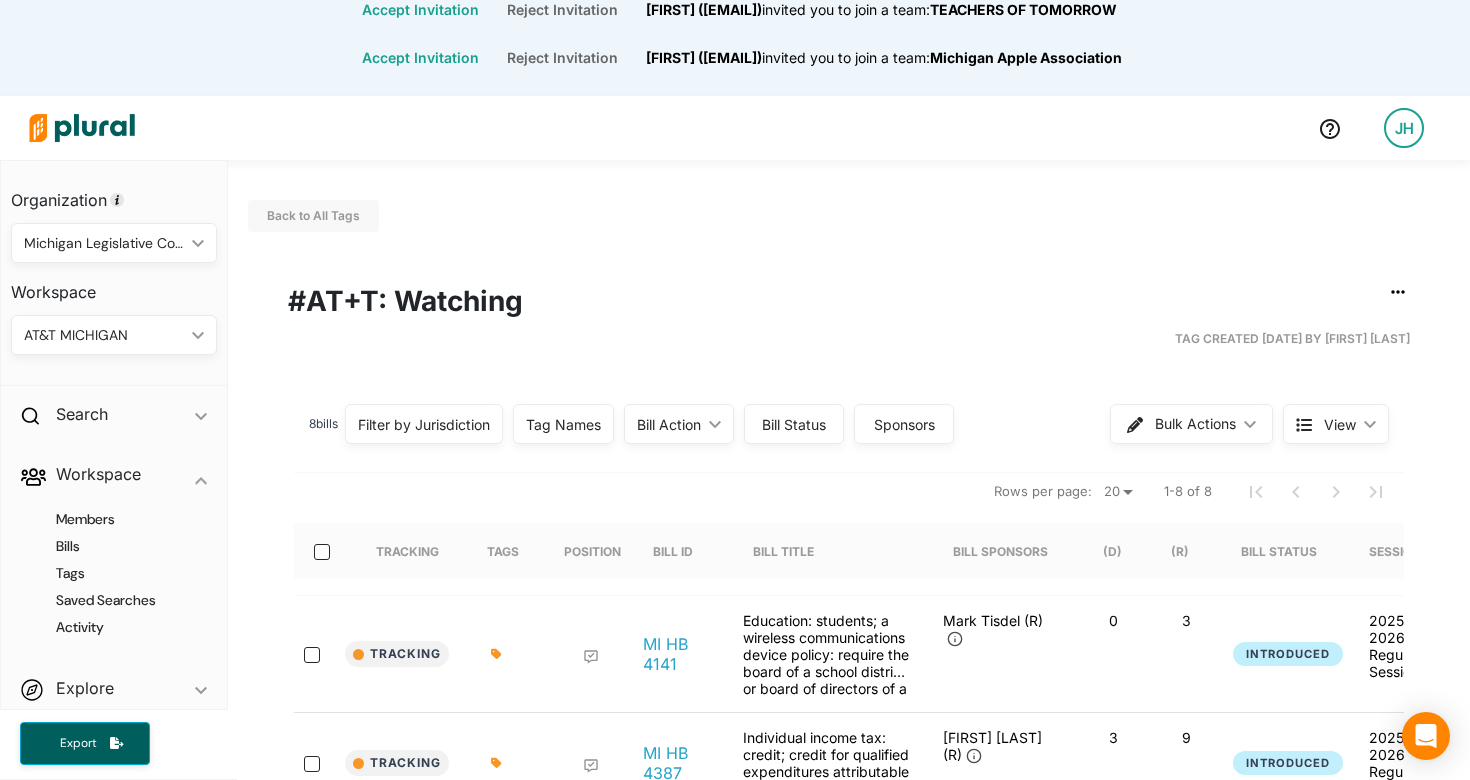 click on "JH" at bounding box center (1404, 128) 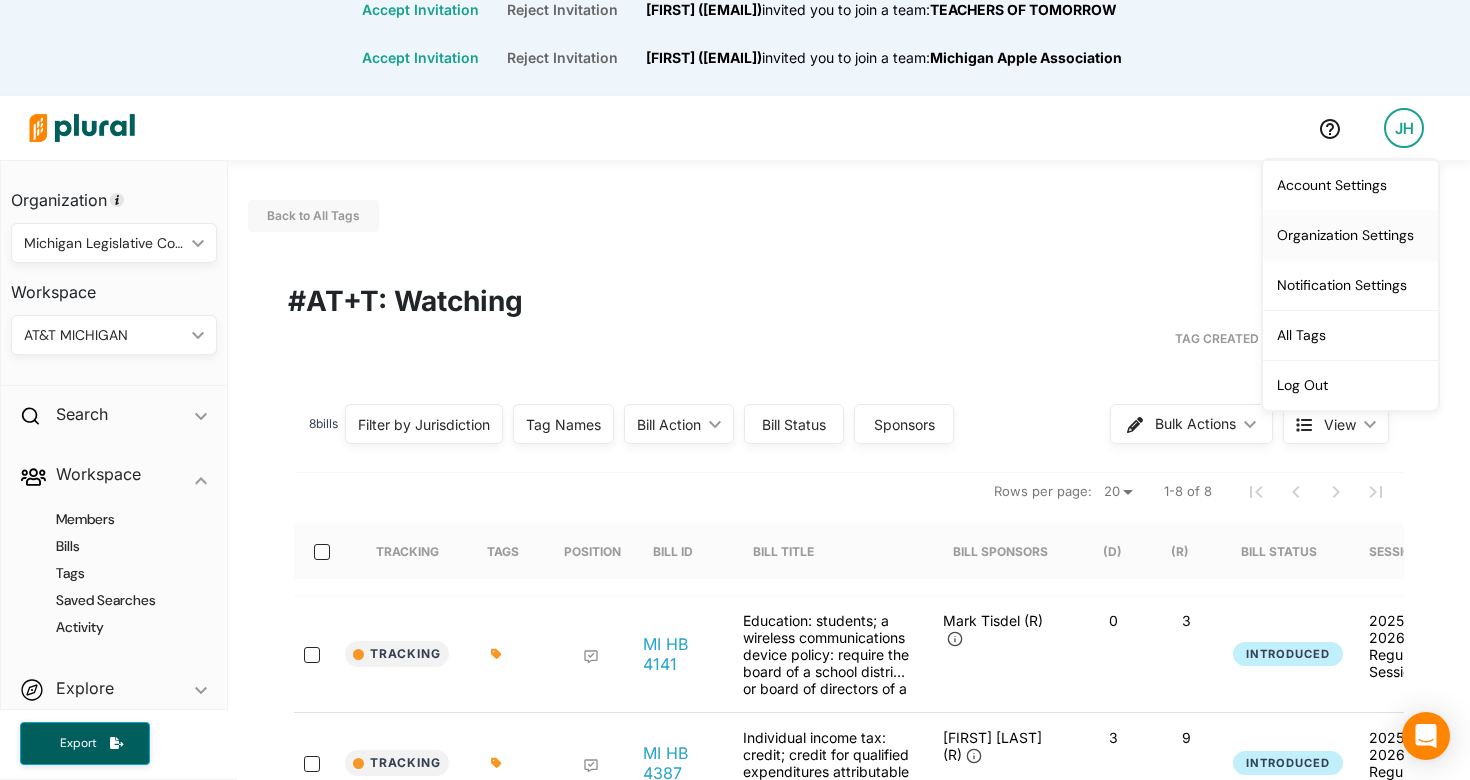 click on "Organization Settings" at bounding box center [1350, 235] 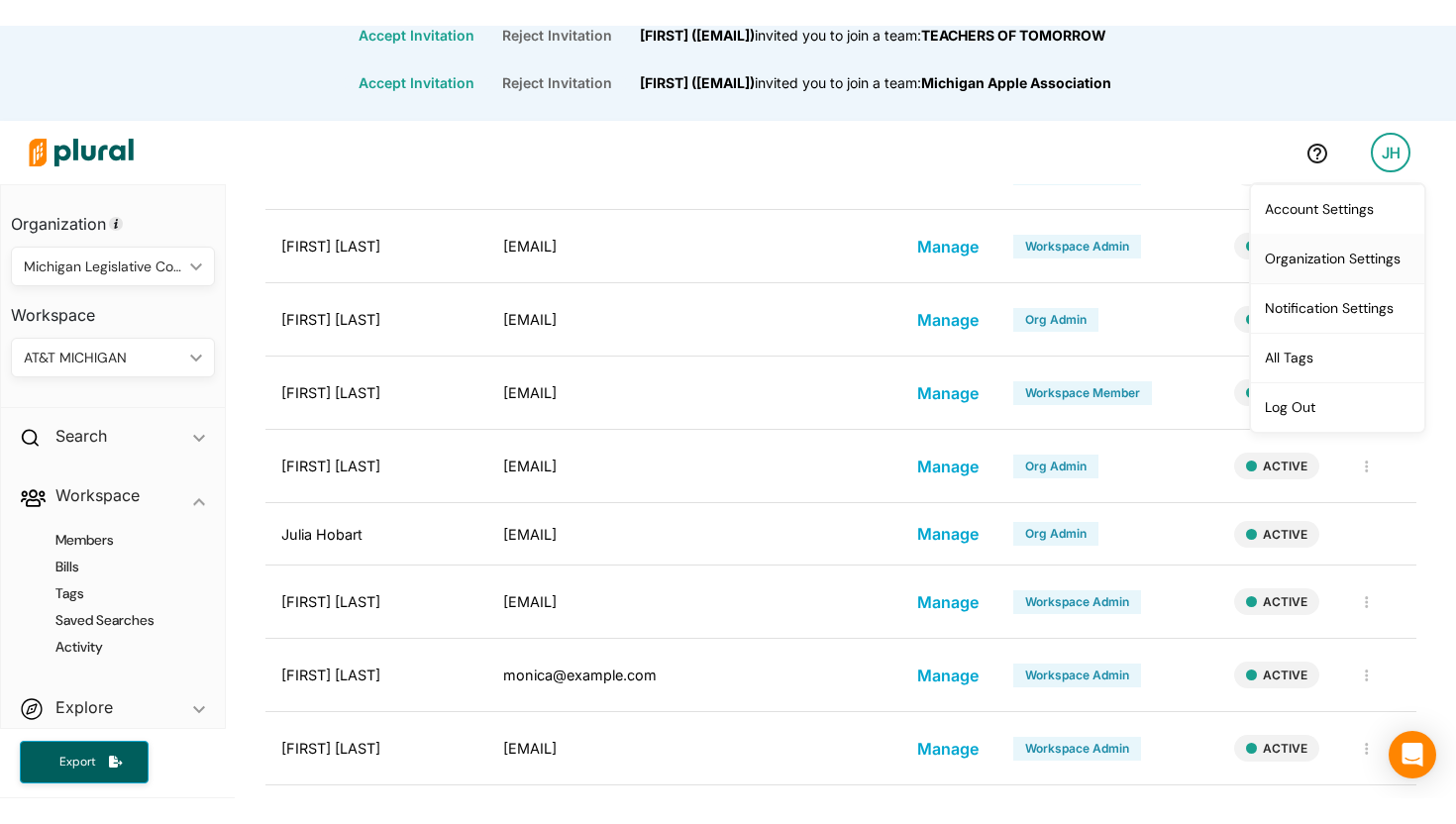 scroll, scrollTop: 0, scrollLeft: 0, axis: both 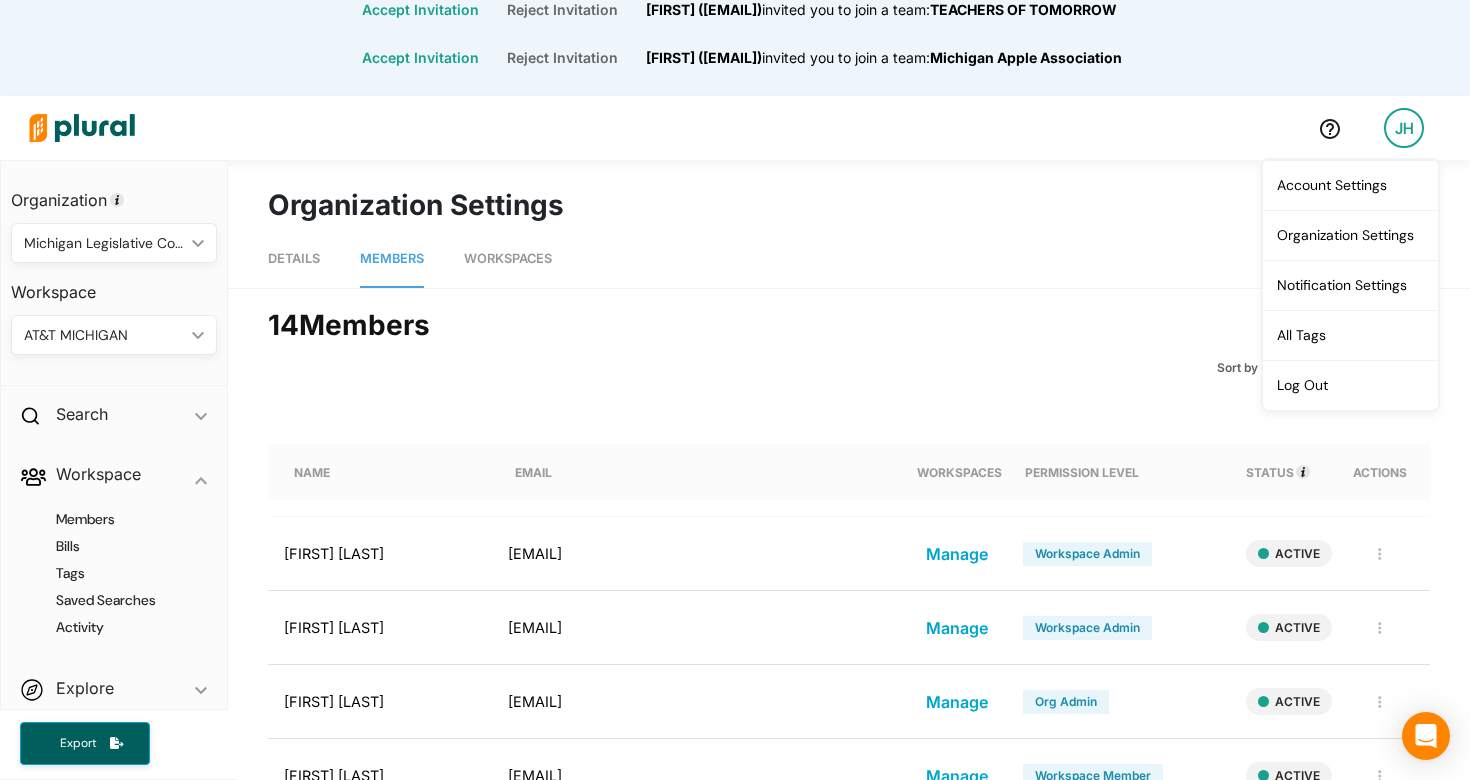 click on "Details Members Workspaces 14 Member s Sort by Alphabetical ic_keyboard_arrow_down Alphabetical Alphabetical NAME EMAIL WORKSPACES PERMISSION LEVEL STATUS ACTIONS [FIRST] [LAST] [EMAIL] Manage Workspace Admin ACTIVE MAKE ORG ADMIN SUSPEND REMOVE [FIRST] [LAST] [EMAIL] Manage Workspace Admin ACTIVE MAKE ORG ADMIN SUSPEND REMOVE [FIRST] [LAST] [EMAIL] Manage Org Admin ACTIVE REVOKE ORG ADMIN SUSPEND REMOVE [FIRST] [LAST] [EMAIL] Manage Workspace Member ACTIVE MAKE ORG ADMIN SUSPEND REMOVE [FIRST] [LAST] [EMAIL] Manage Org Admin ACTIVE REVOKE ORG ADMIN SUSPEND REMOVE [FIRST] [LAST] [EMAIL] Manage Org Admin ACTIVE [FIRST] [LAST] [EMAIL] Manage Workspace Admin ACTIVE MAKE ORG ADMIN SUSPEND REMOVE [FIRST] [LAST] [EMAIL] Manage Workspace Admin ACTIVE MAKE ORG ADMIN" at bounding box center [849, 1009] 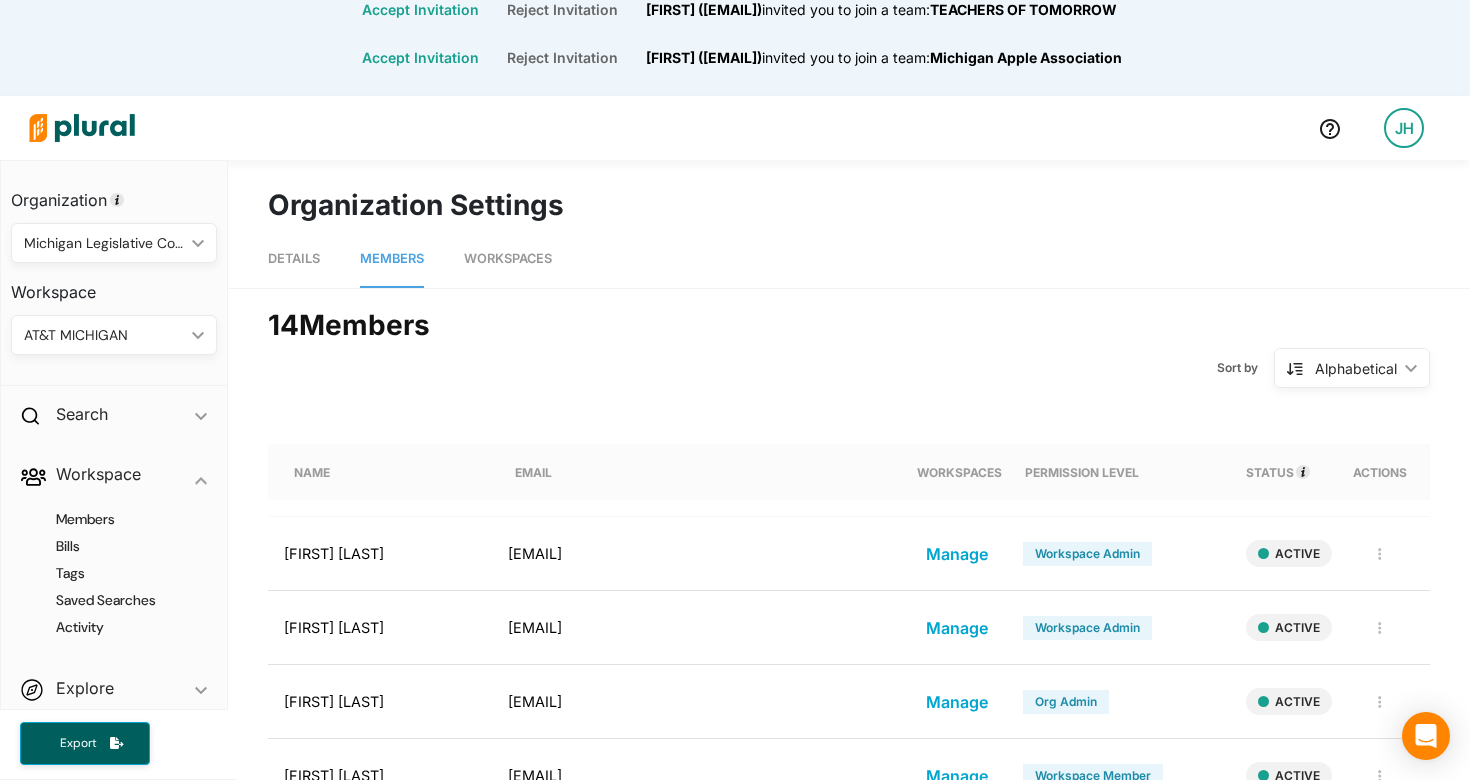 click on "Workspaces" at bounding box center (508, 258) 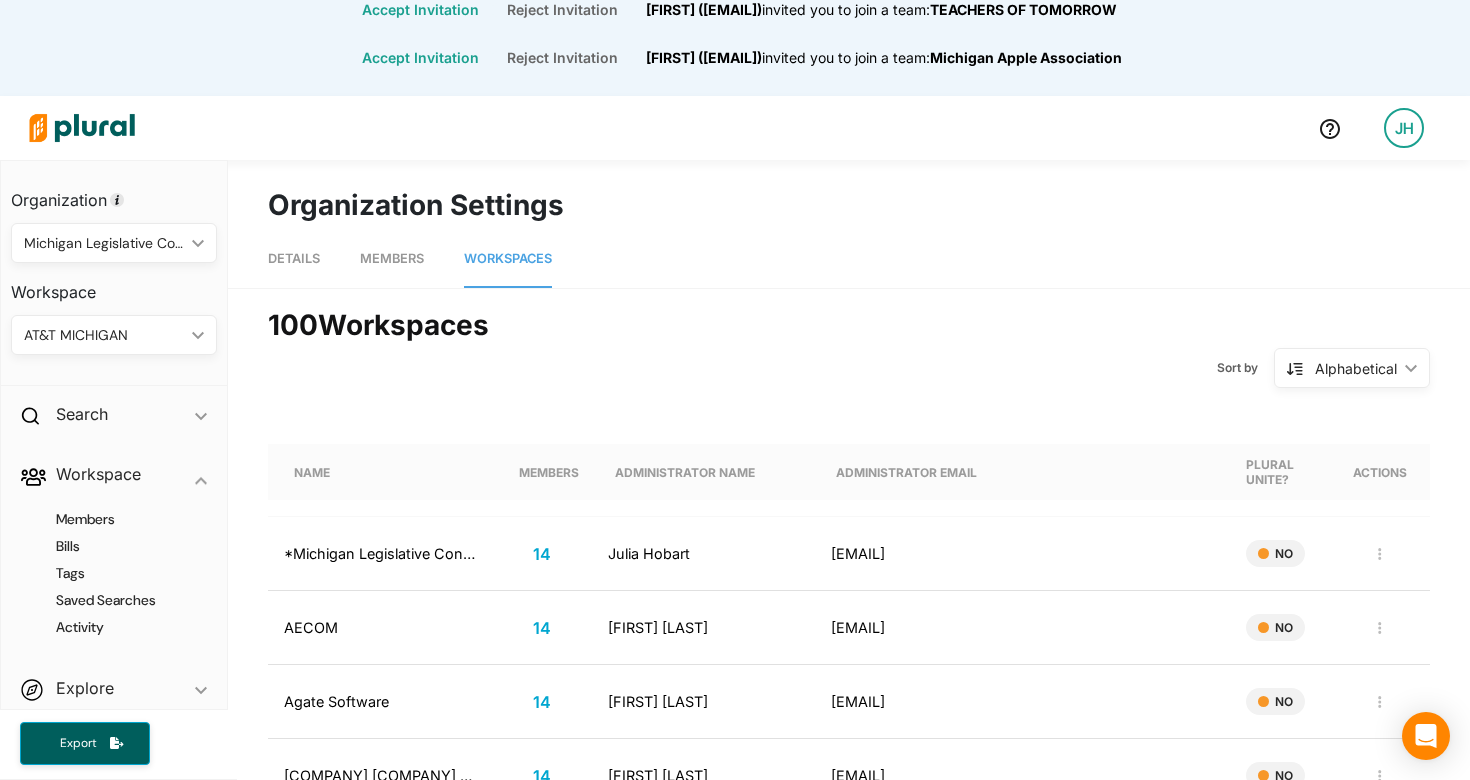 click on "Members" at bounding box center [392, 259] 